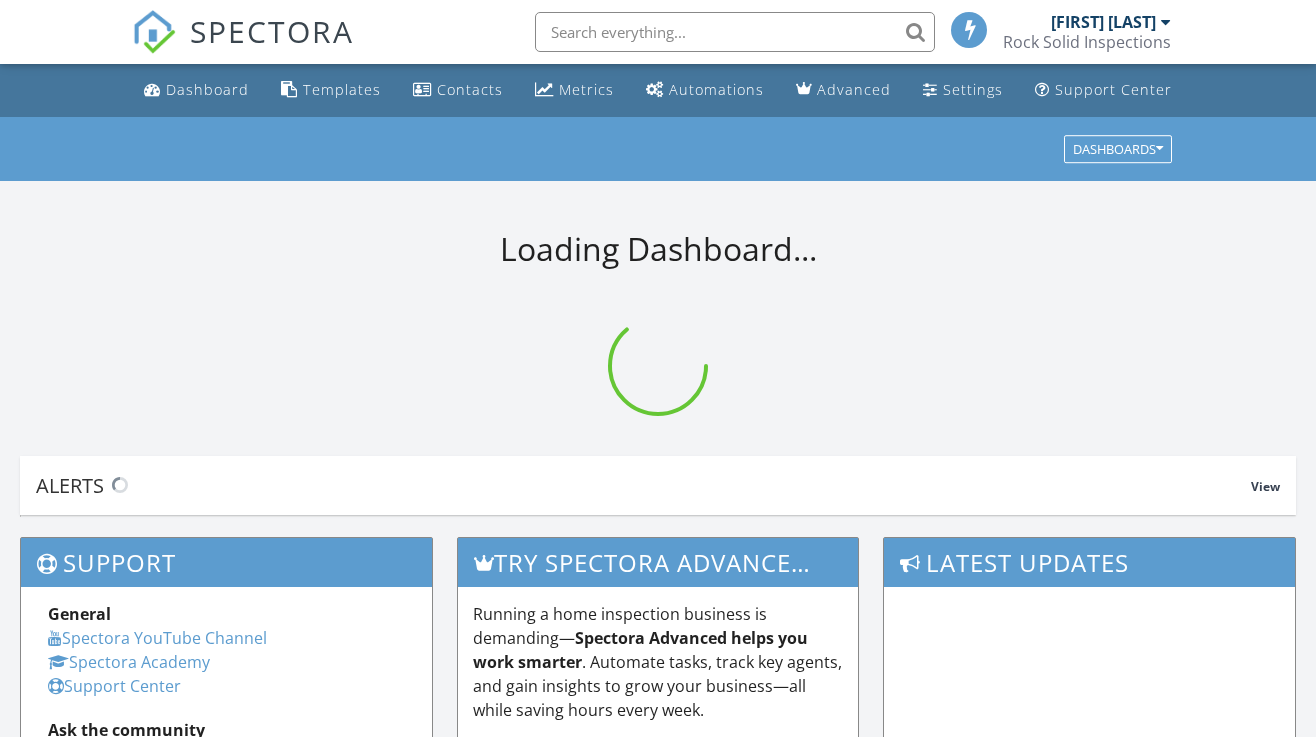 scroll, scrollTop: 0, scrollLeft: 0, axis: both 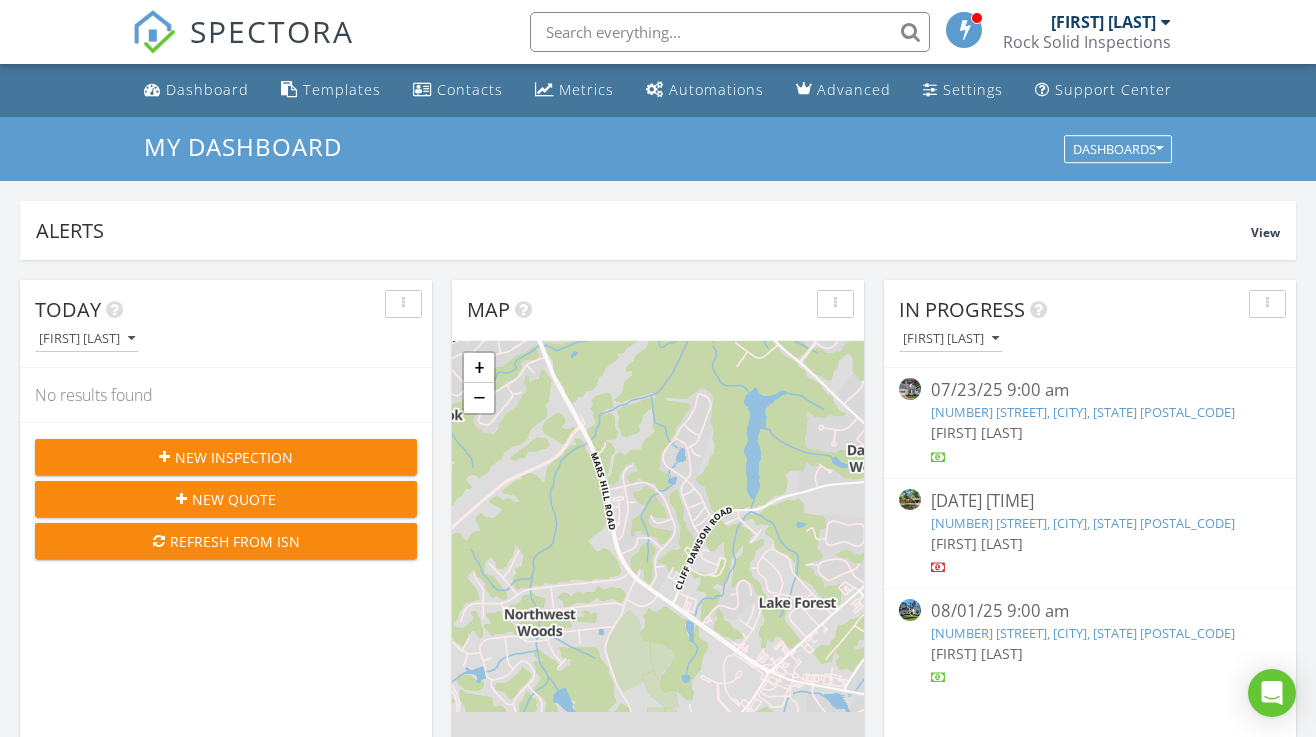 click on "[NUMBER] [STREET], [CITY], [STATE] [POSTAL_CODE]" at bounding box center [1083, 633] 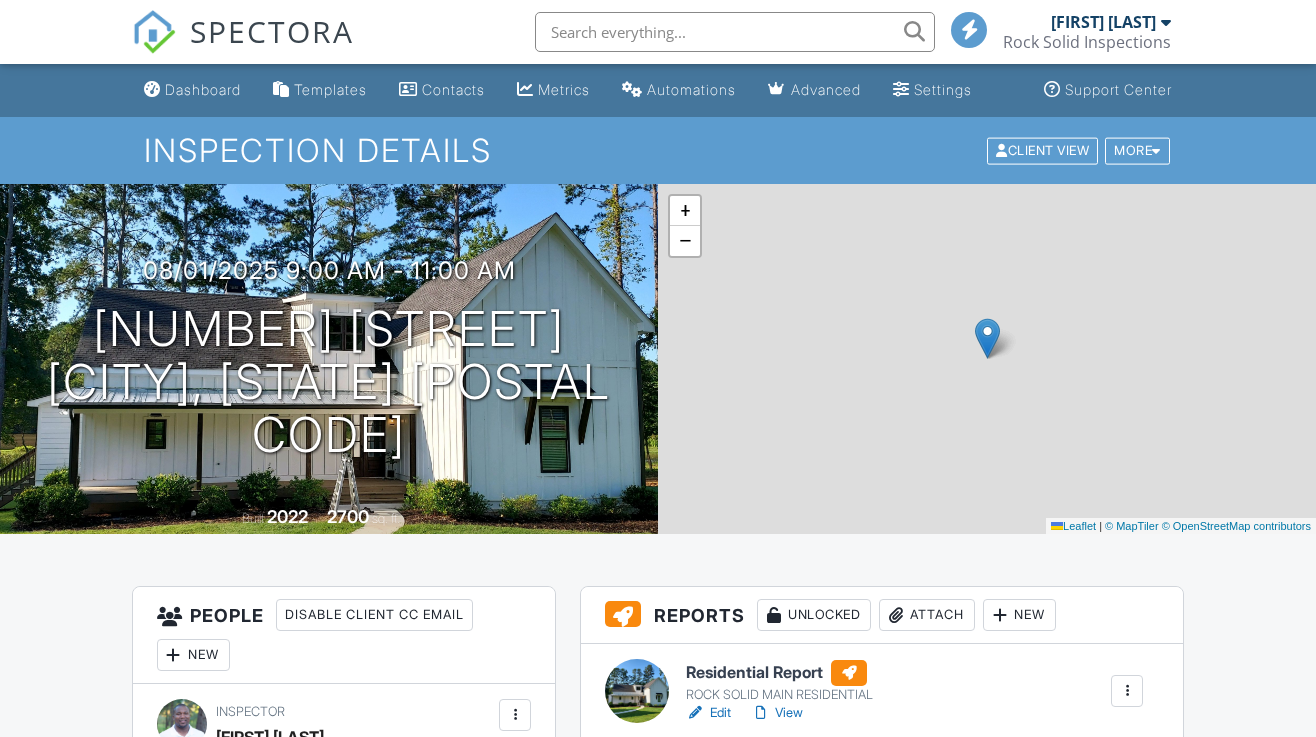 scroll, scrollTop: 0, scrollLeft: 0, axis: both 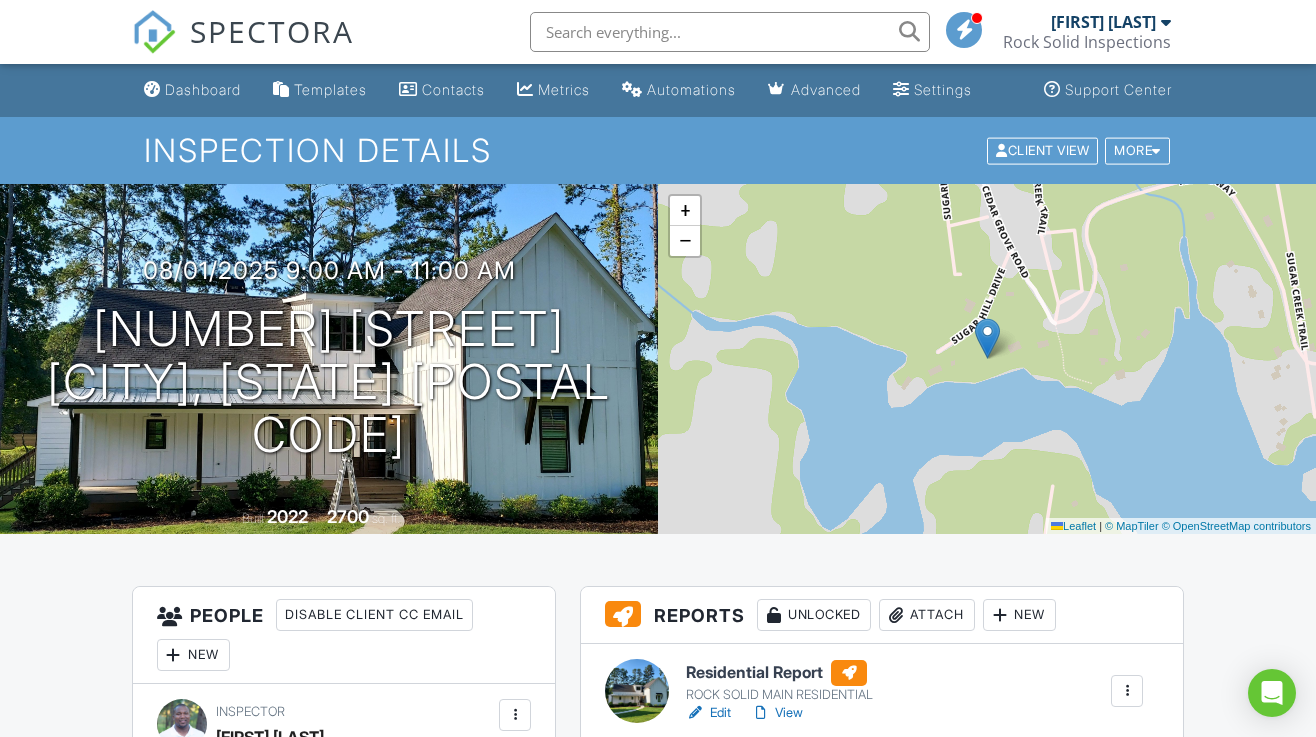 click on "Edit" at bounding box center [708, 713] 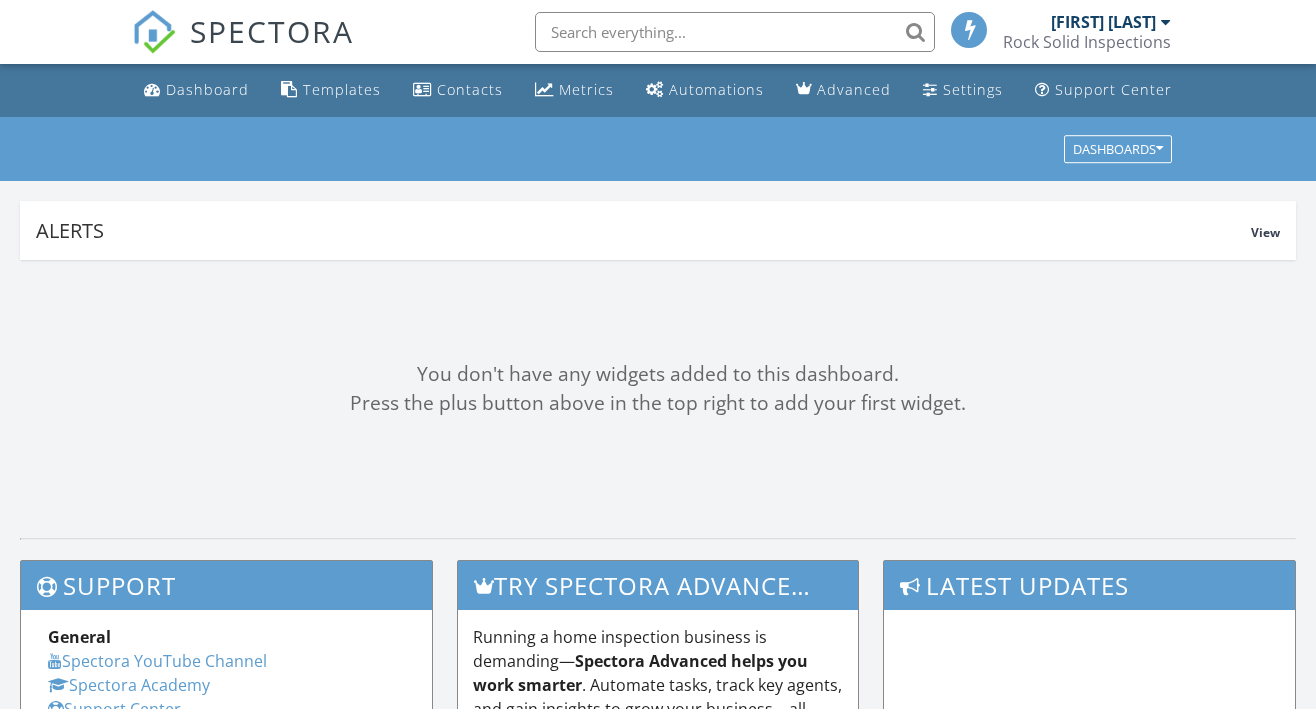 scroll, scrollTop: 0, scrollLeft: 0, axis: both 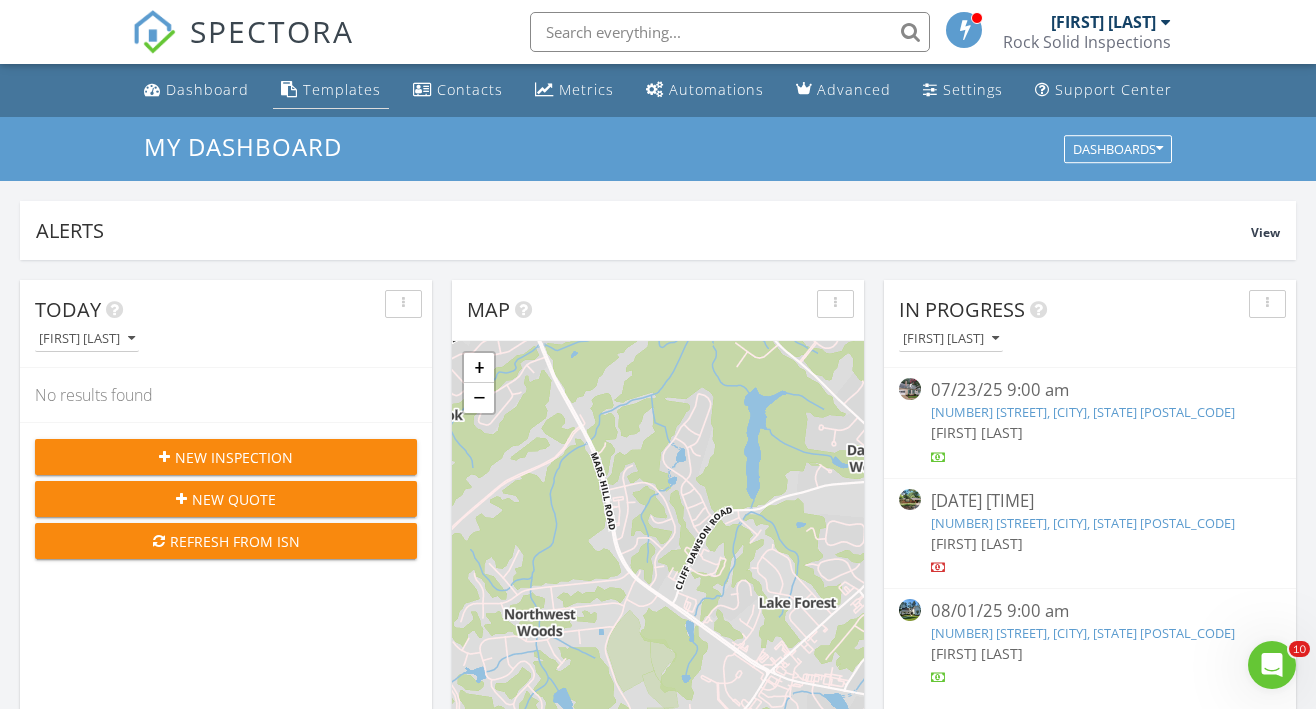 click on "Templates" at bounding box center [342, 89] 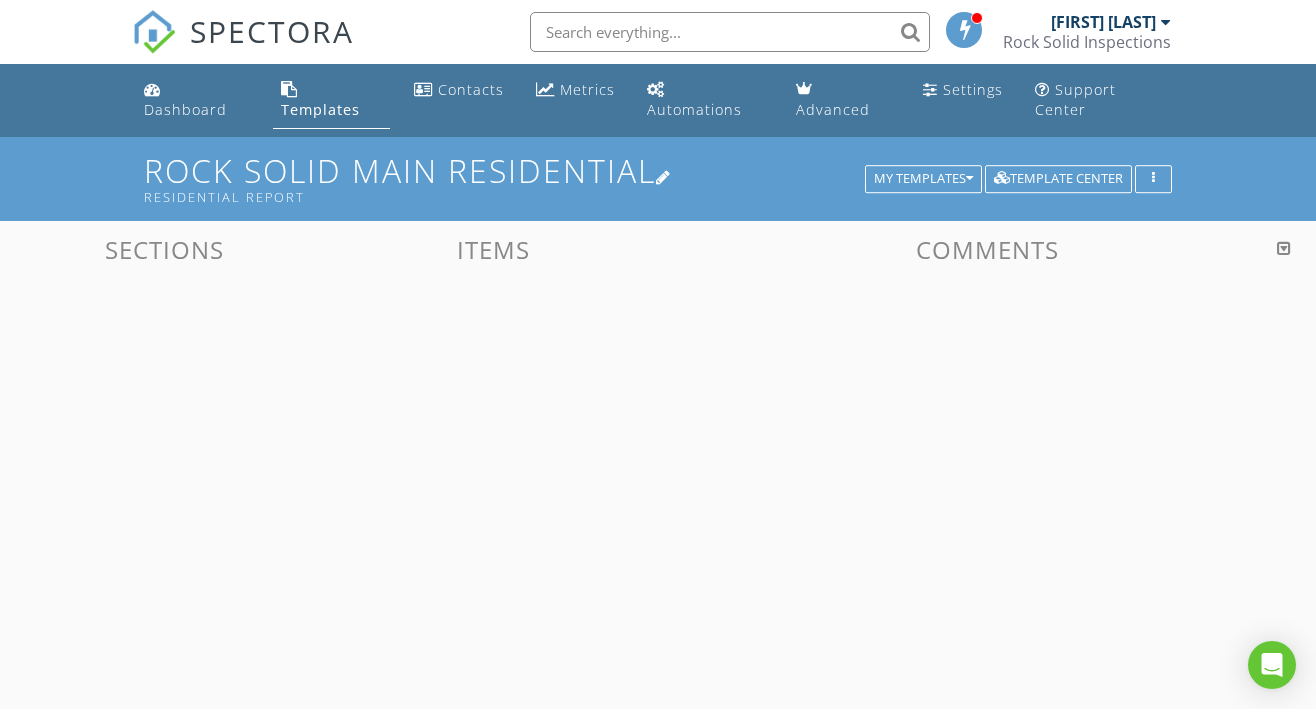 scroll, scrollTop: 0, scrollLeft: 0, axis: both 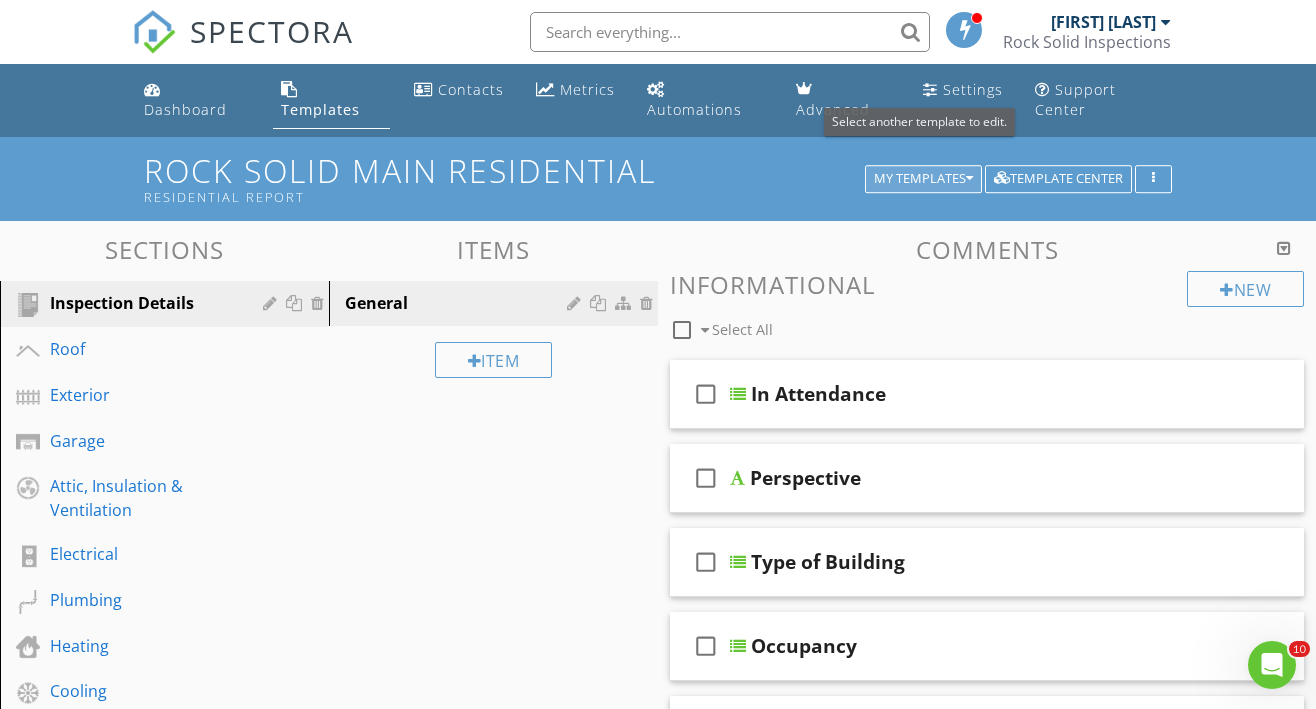 click on "My Templates" at bounding box center [923, 179] 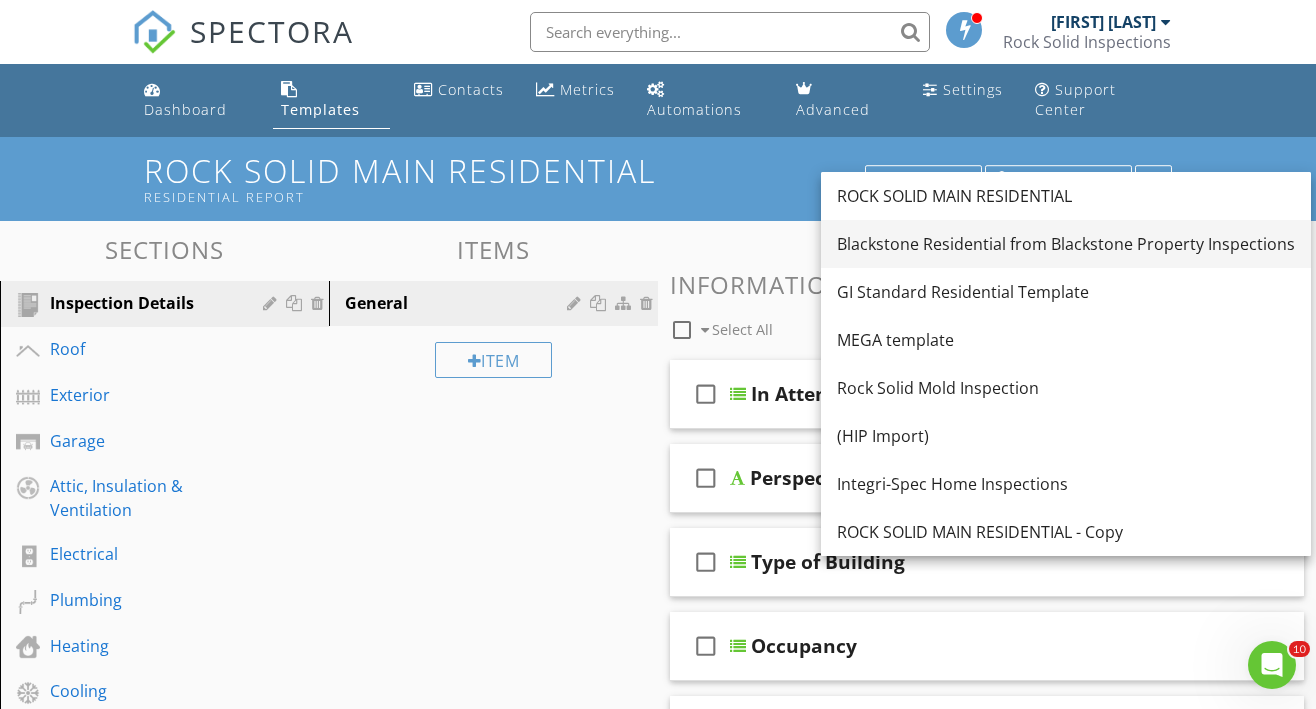 click on "Blackstone Residential  from Blackstone Property Inspections" at bounding box center [1066, 244] 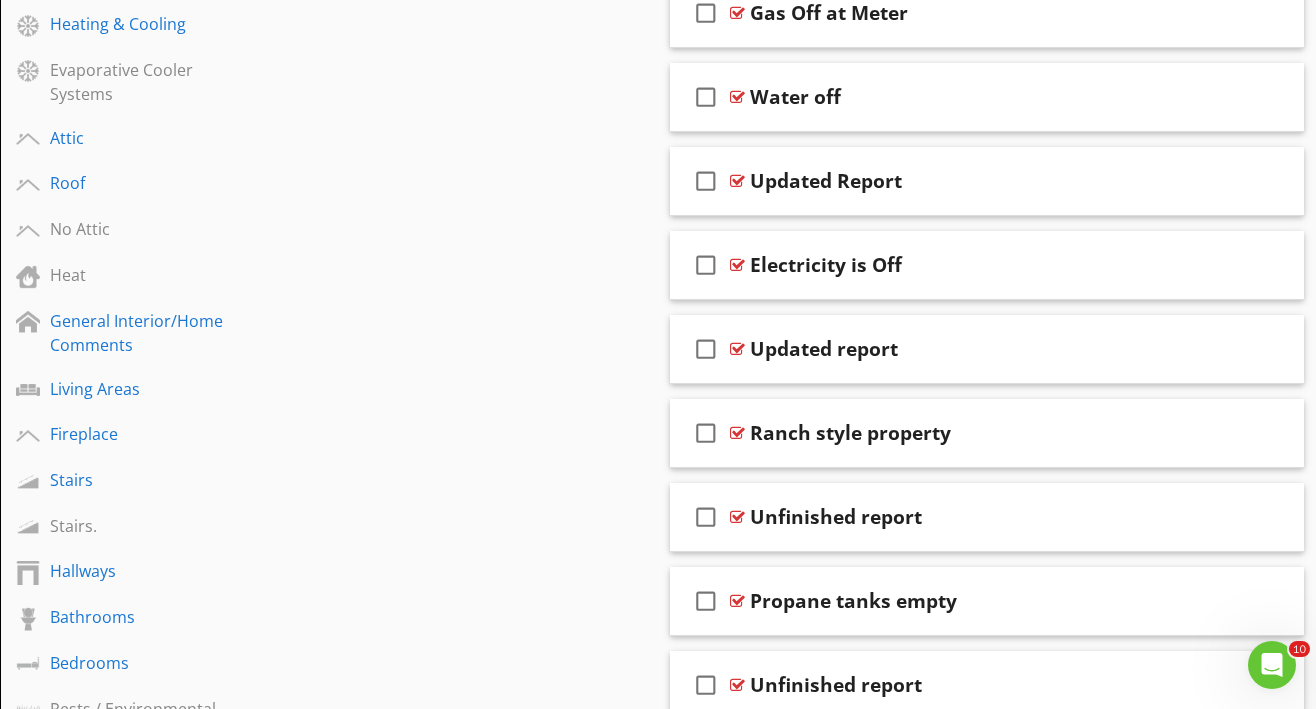 scroll, scrollTop: 1437, scrollLeft: 0, axis: vertical 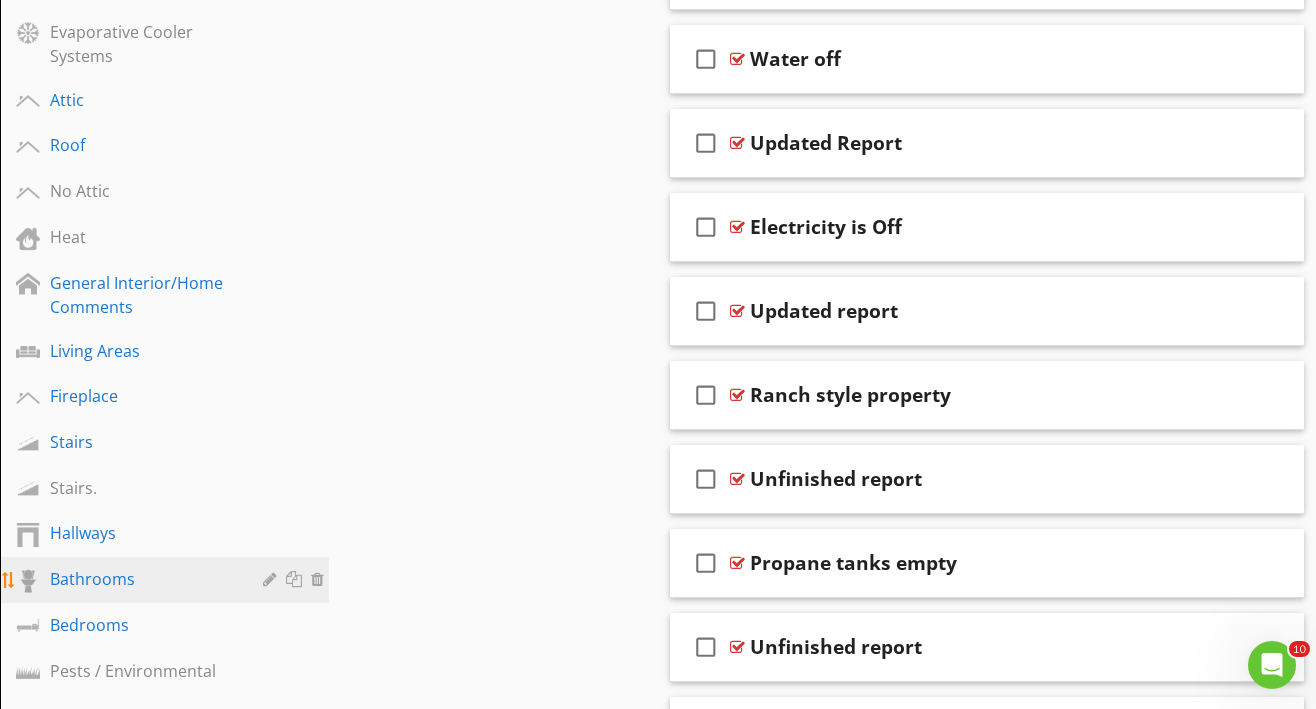 click on "Bathrooms" at bounding box center (142, 579) 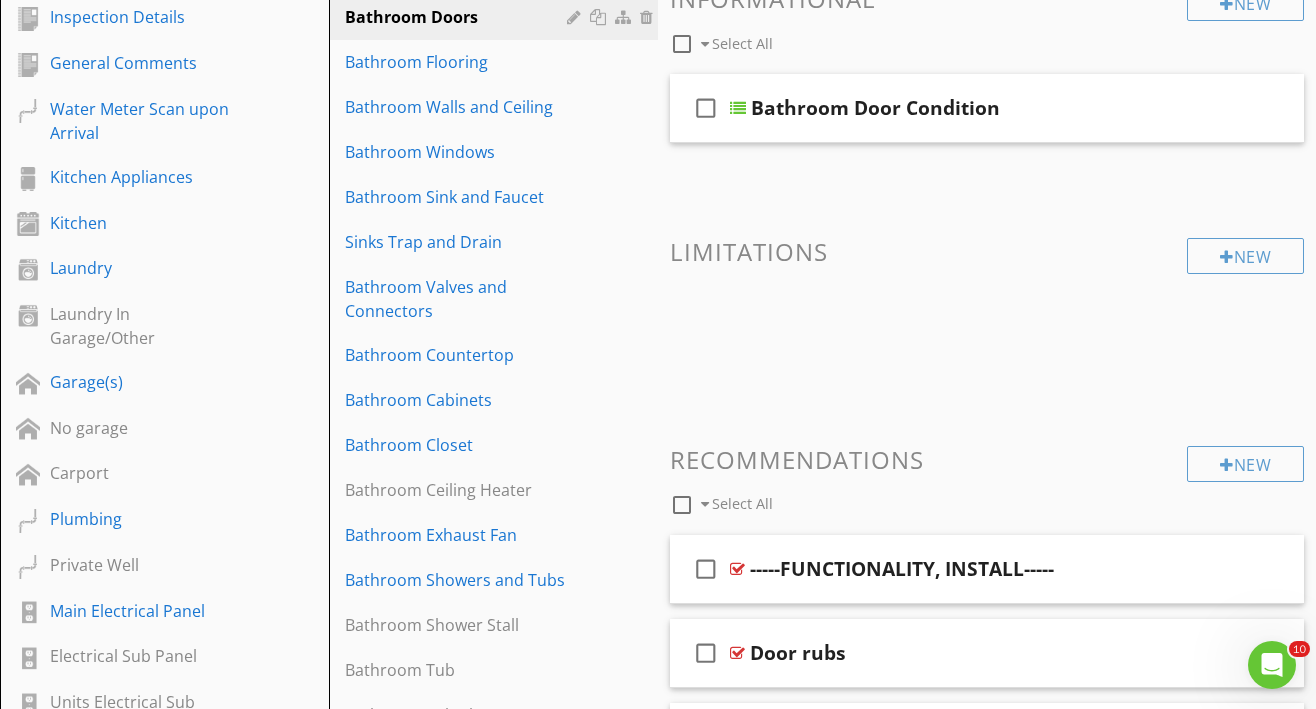 scroll, scrollTop: 304, scrollLeft: 0, axis: vertical 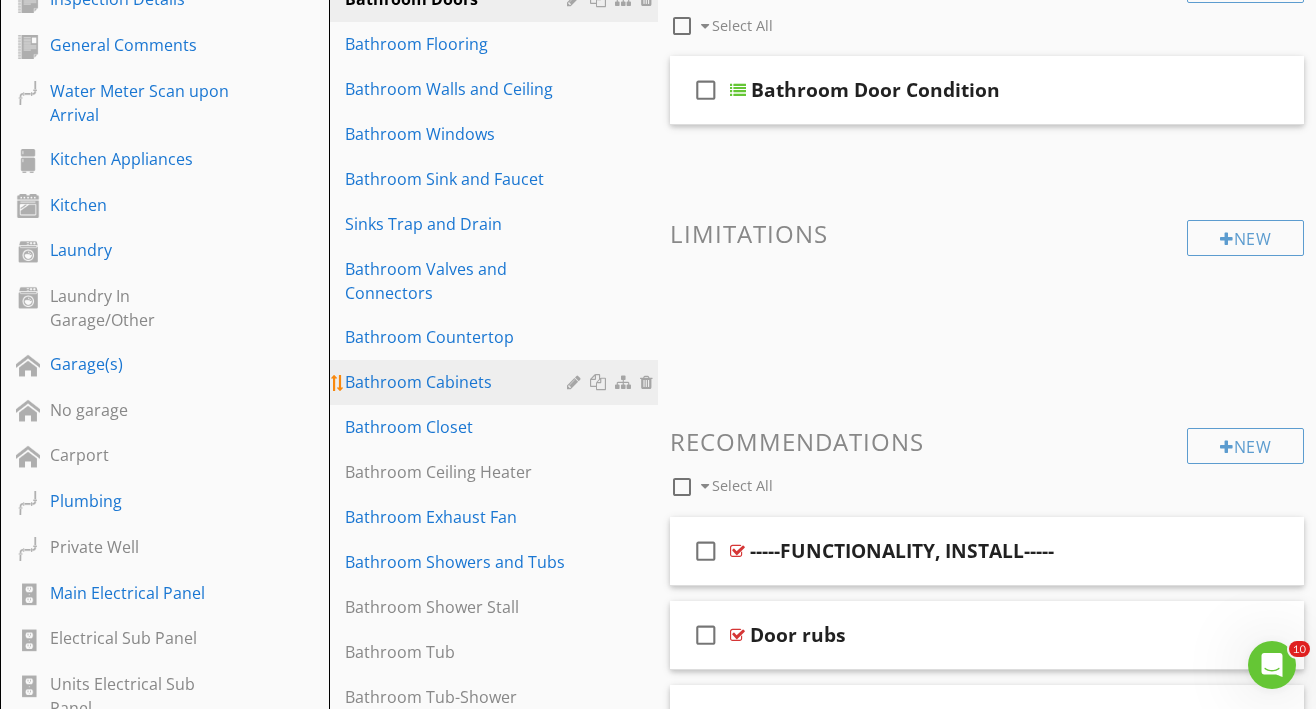 click on "Bathroom Cabinets" at bounding box center [459, 382] 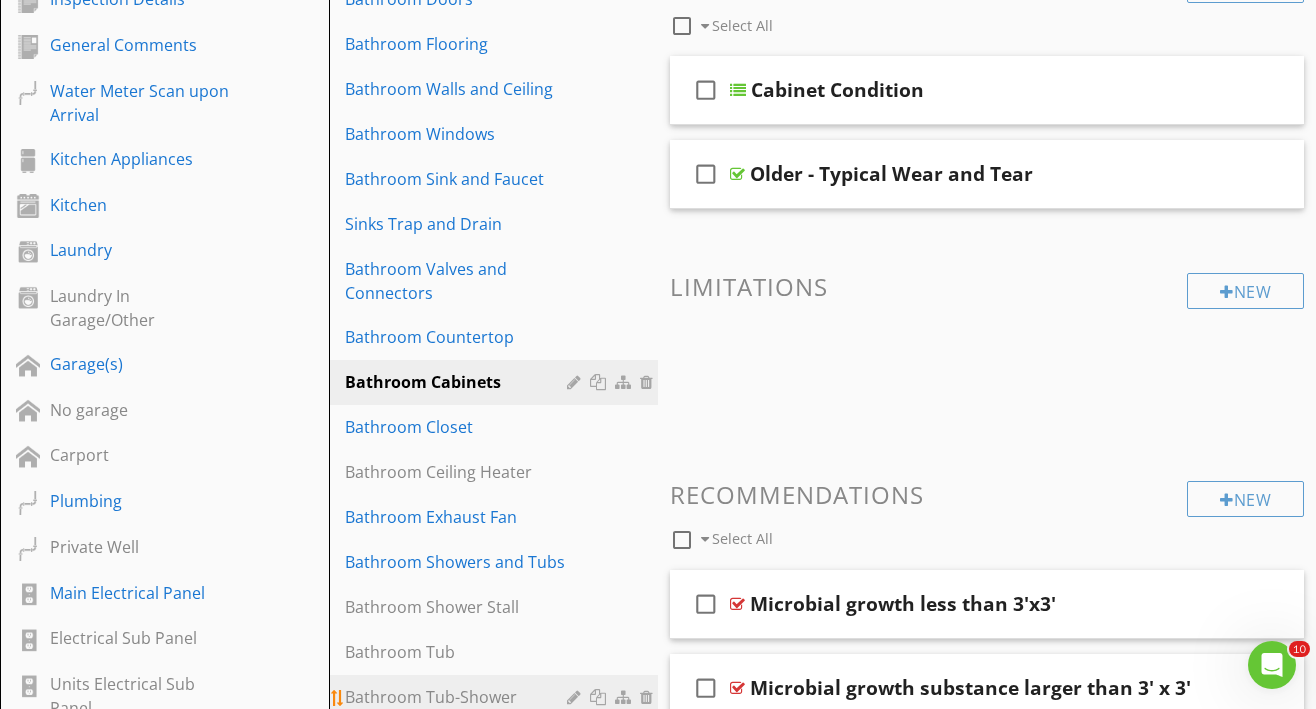 scroll, scrollTop: 309, scrollLeft: 0, axis: vertical 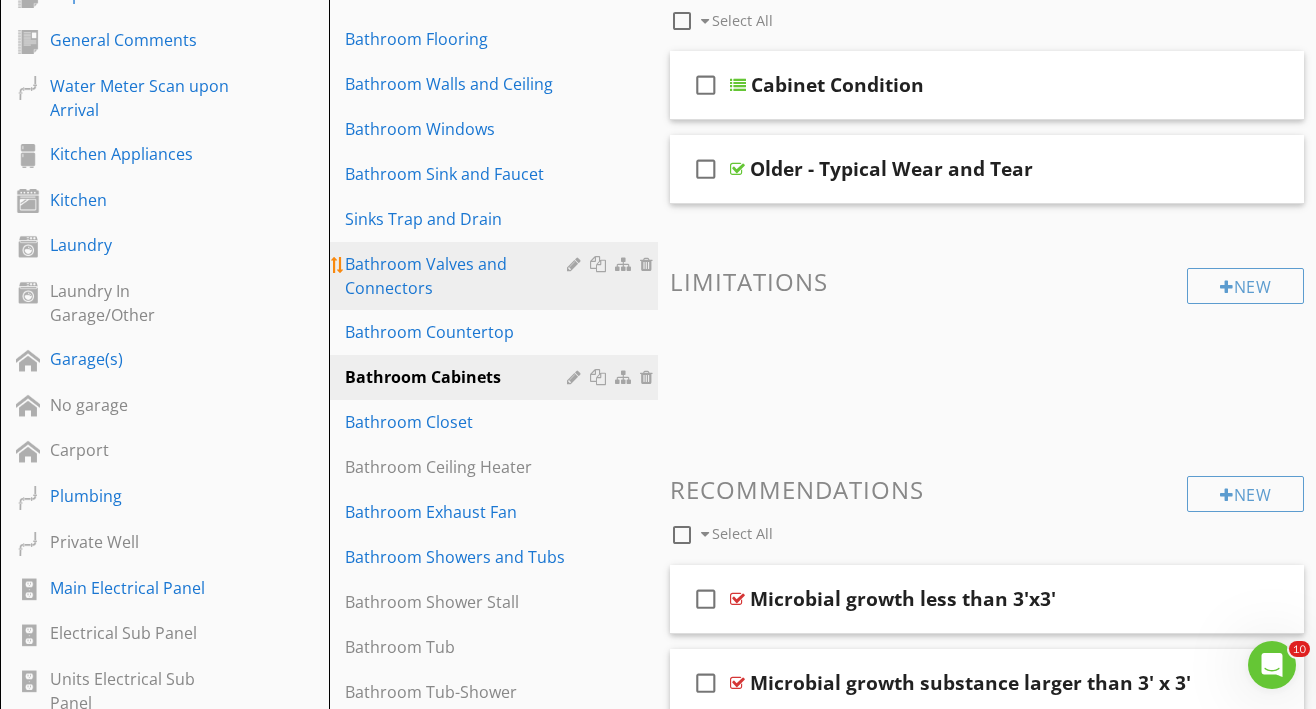 click on "Bathroom Valves and Connectors" at bounding box center (459, 276) 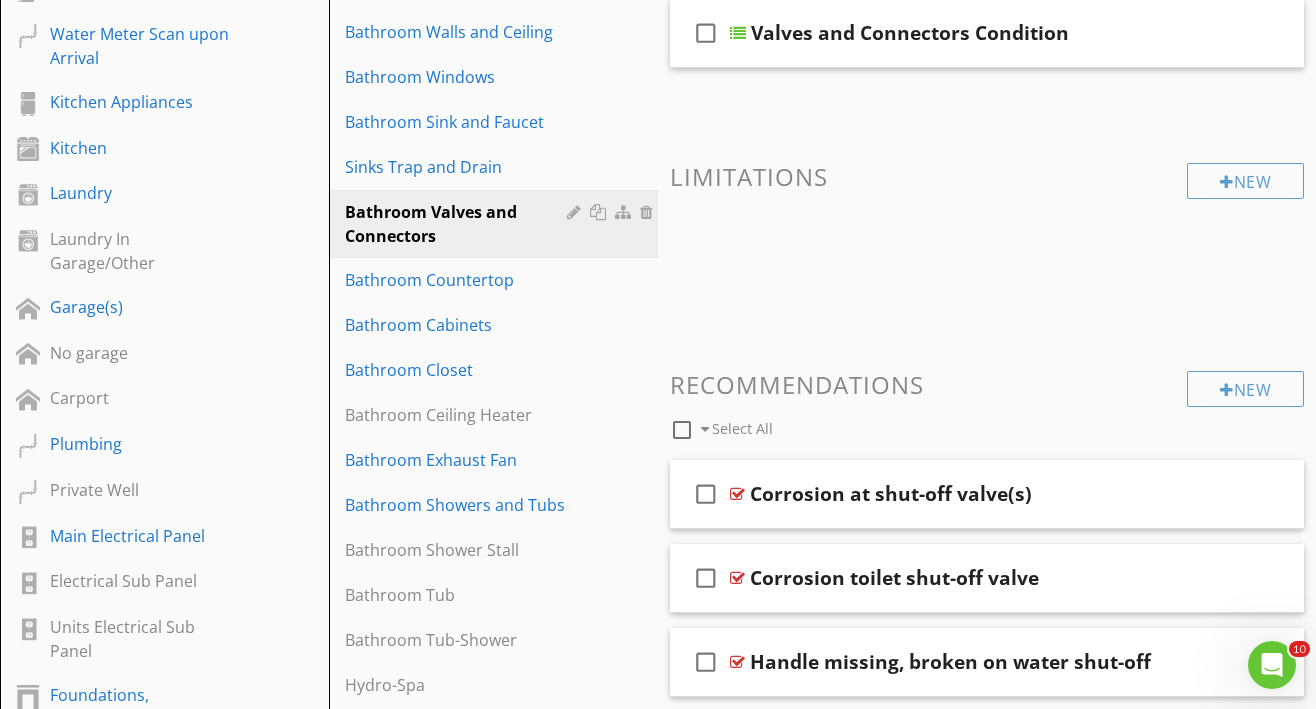 scroll, scrollTop: 353, scrollLeft: 0, axis: vertical 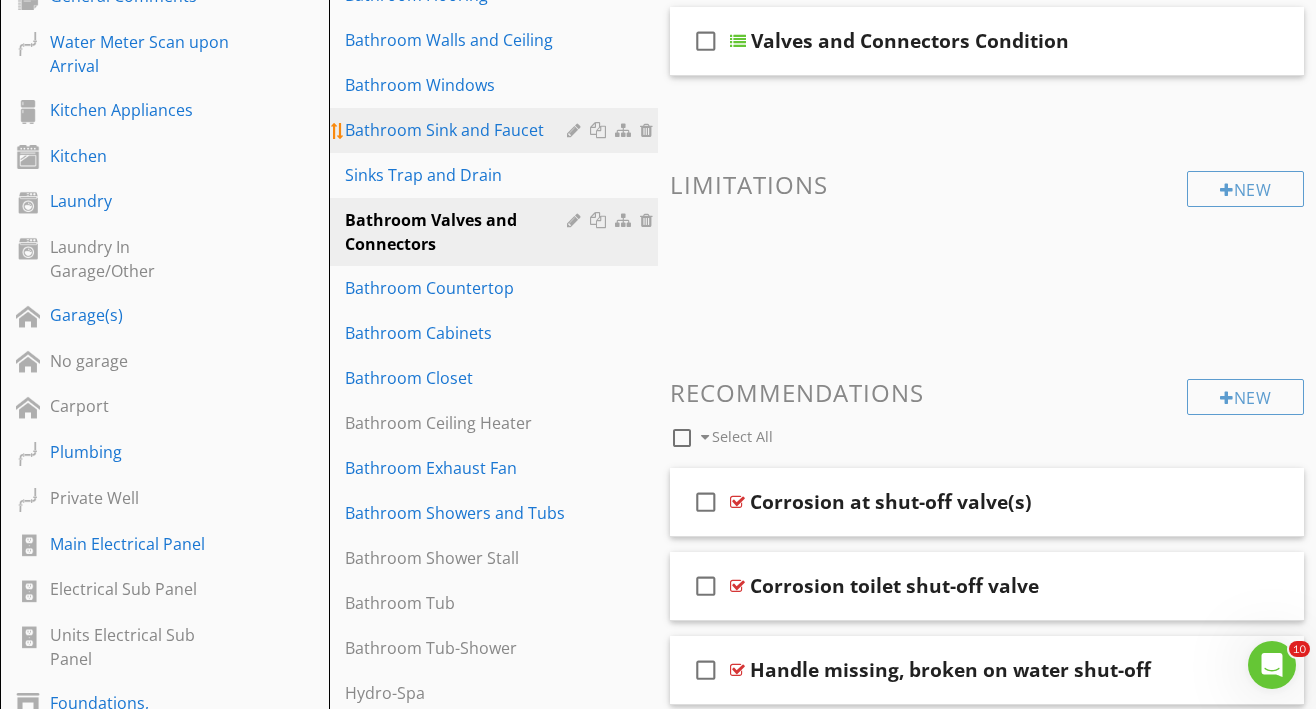 click on "Bathroom Sink and Faucet" at bounding box center (459, 130) 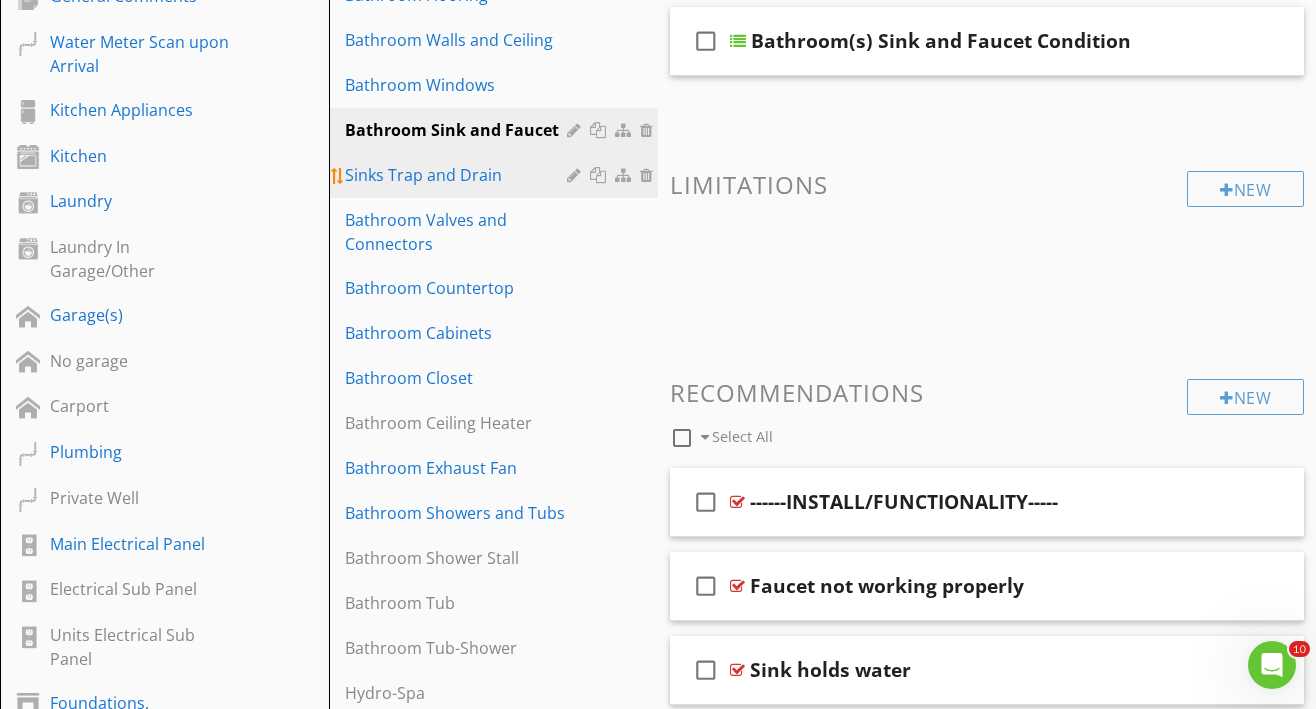 click on "Sinks Trap and Drain" at bounding box center (459, 175) 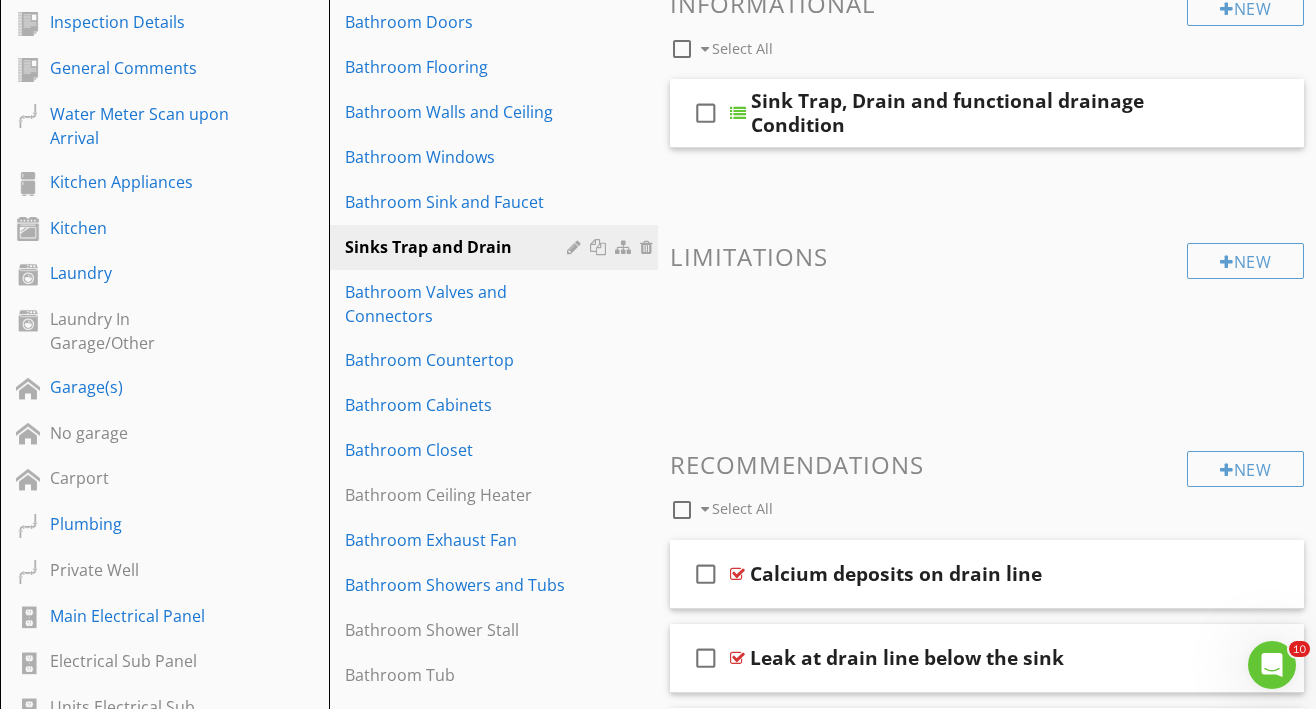 scroll, scrollTop: 276, scrollLeft: 0, axis: vertical 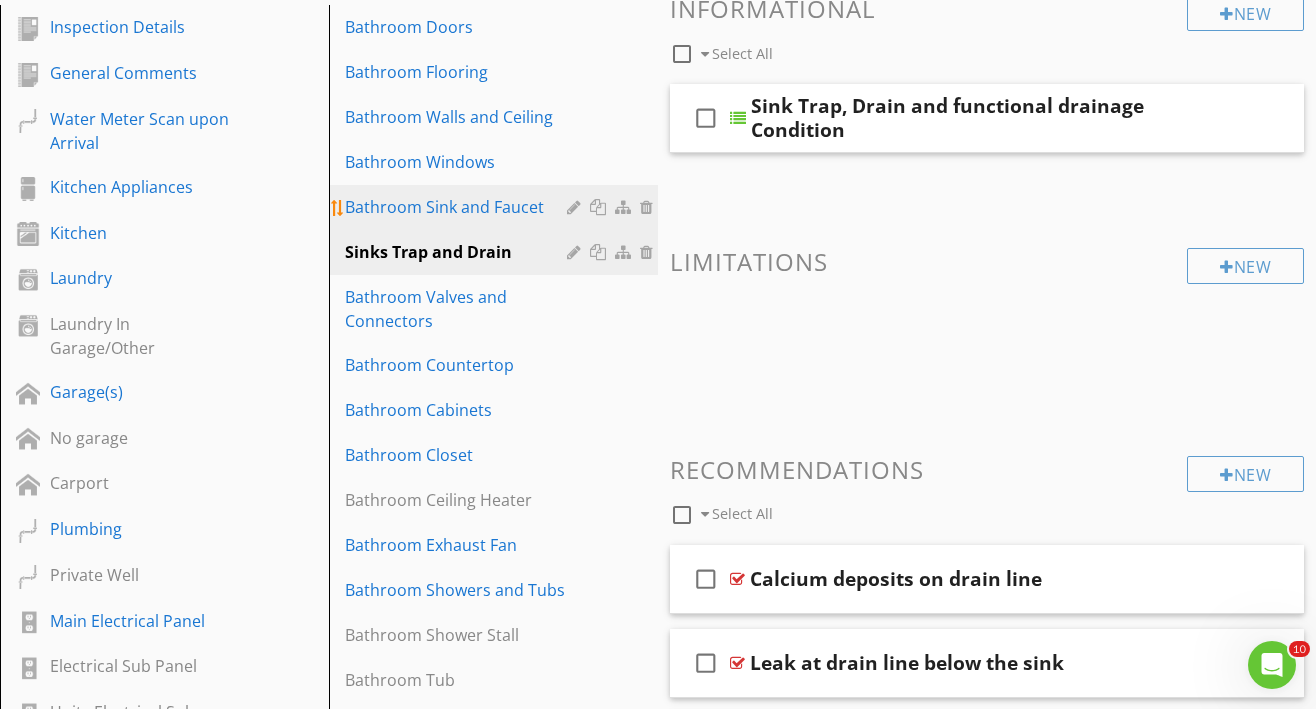 click on "Bathroom Sink and Faucet" at bounding box center (459, 207) 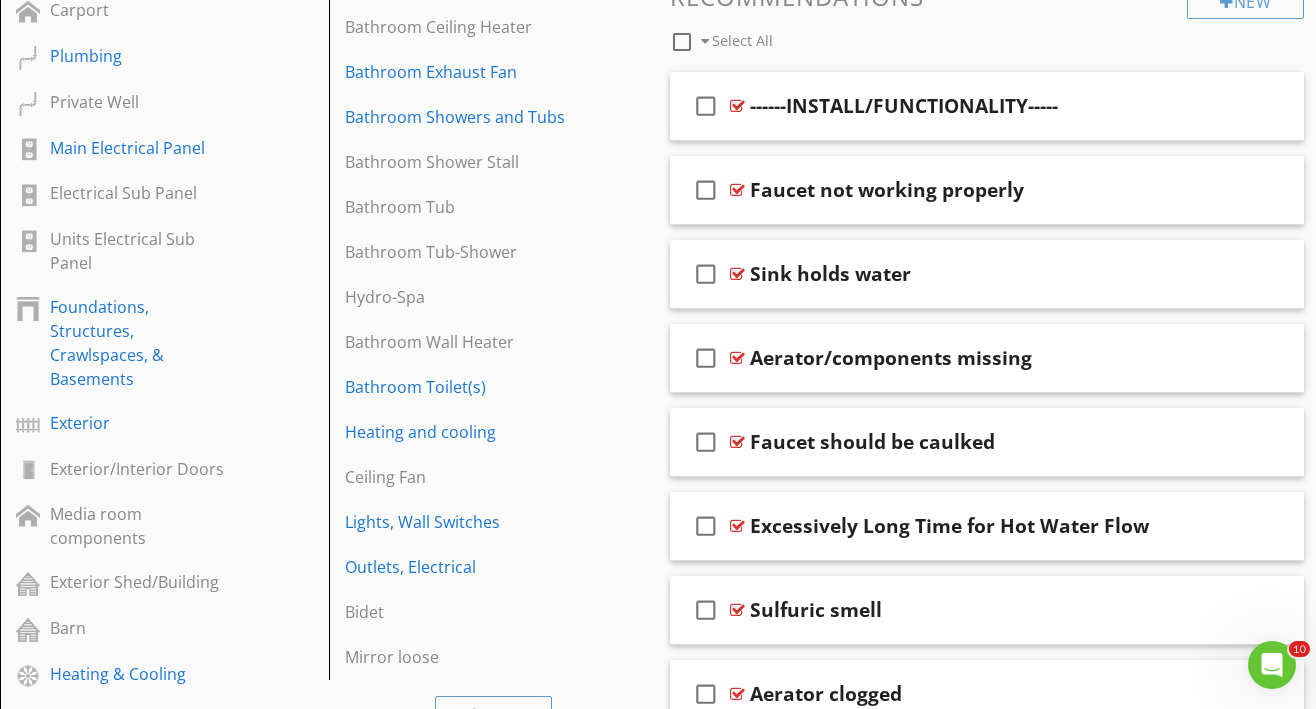 scroll, scrollTop: 713, scrollLeft: 0, axis: vertical 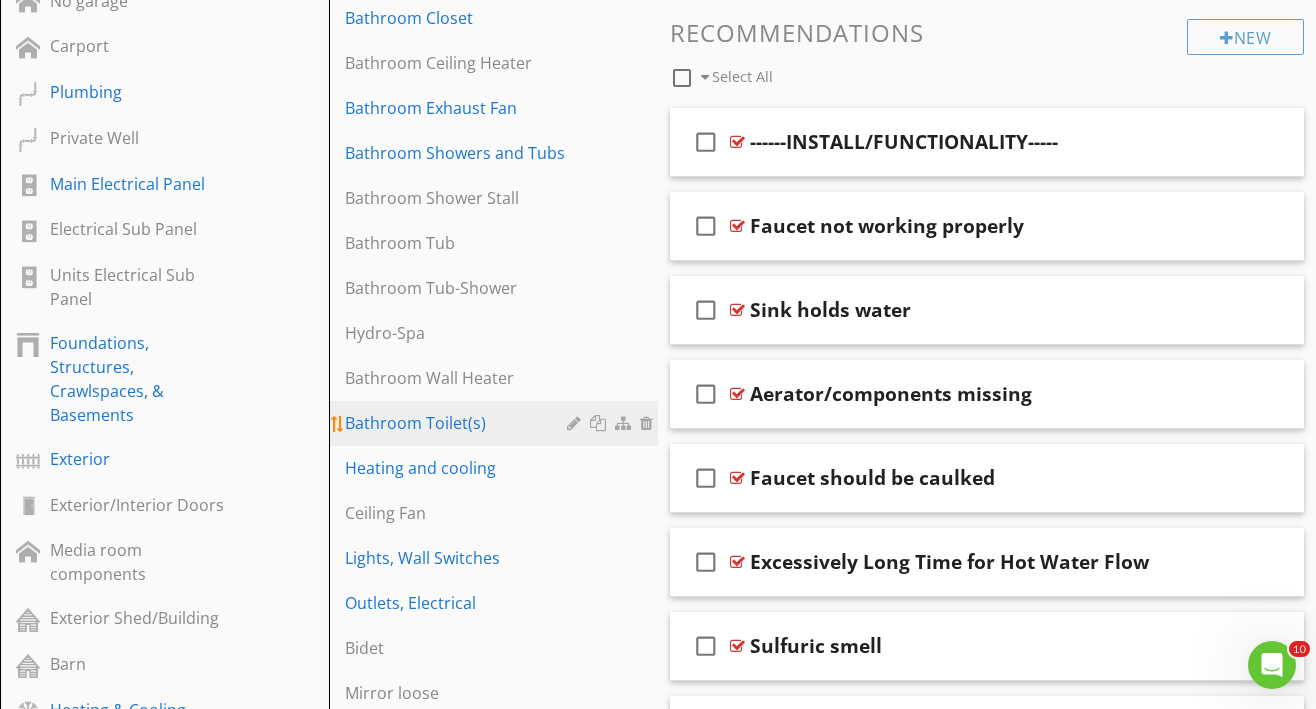 click on "Bathroom Toilet(s)" at bounding box center (496, 423) 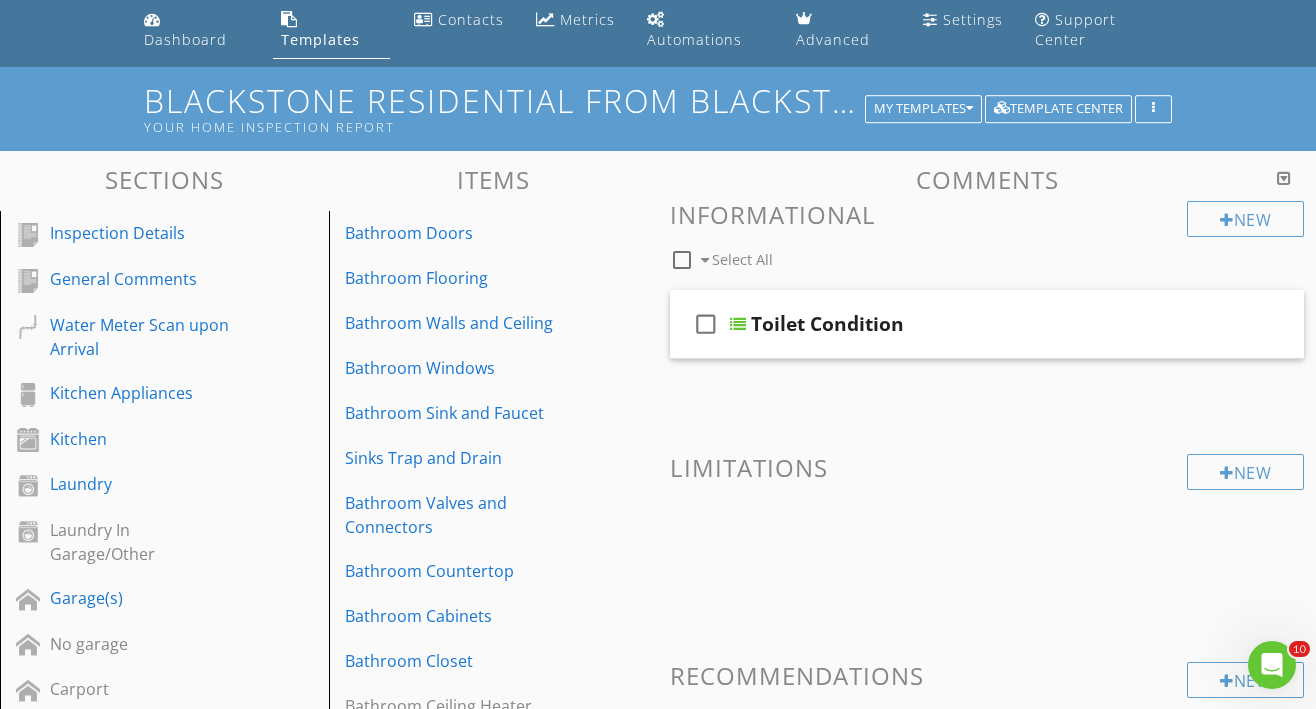scroll, scrollTop: 0, scrollLeft: 0, axis: both 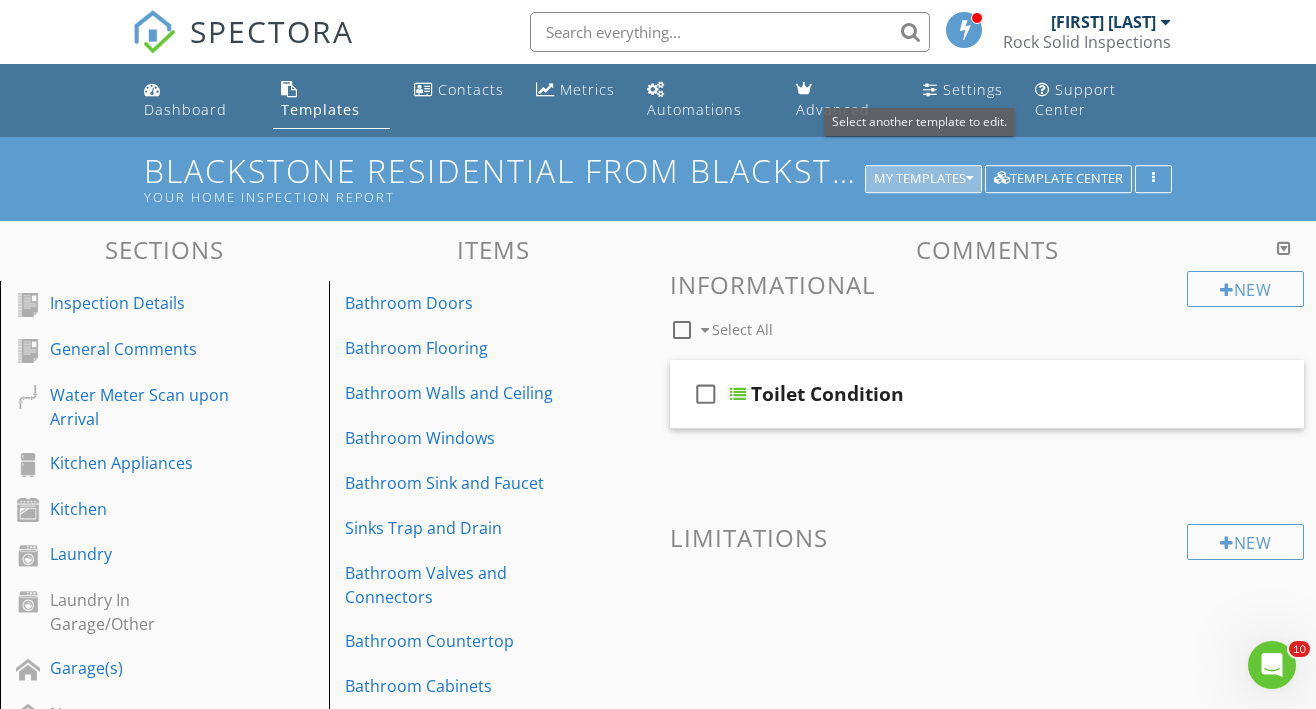 click at bounding box center [969, 179] 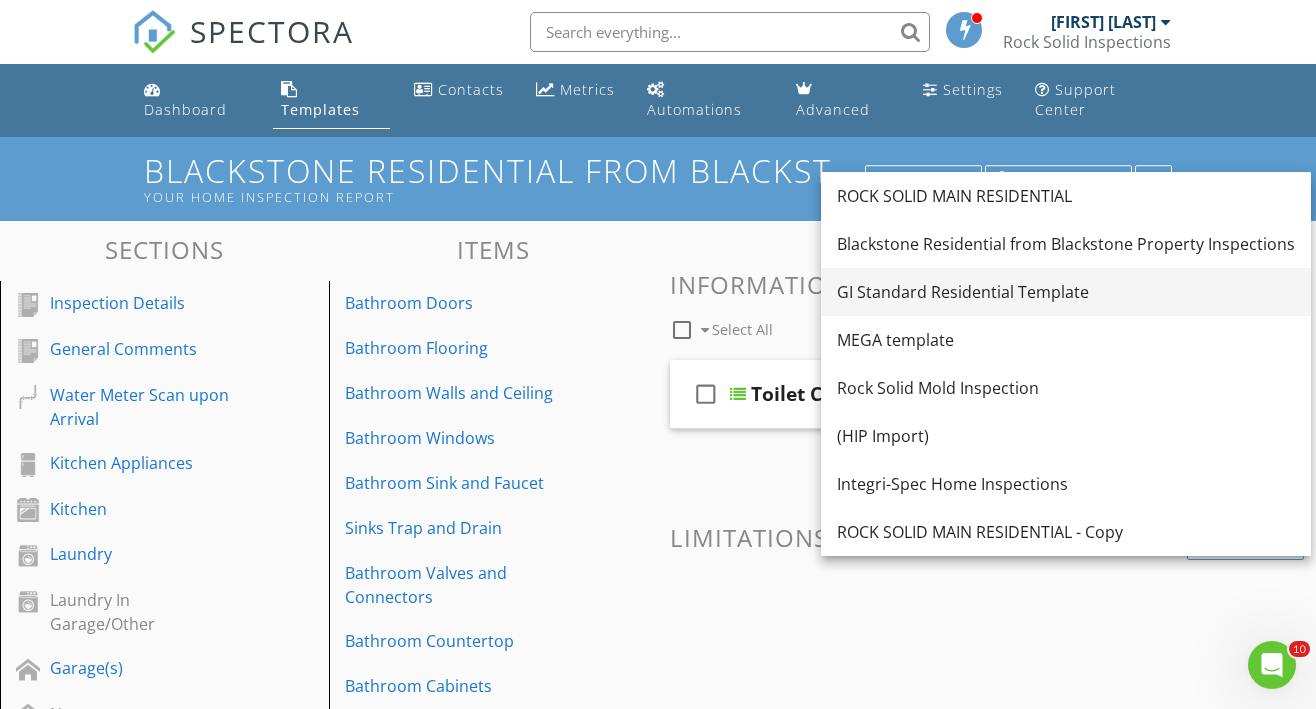 click on "GI Standard Residential Template" at bounding box center [1066, 292] 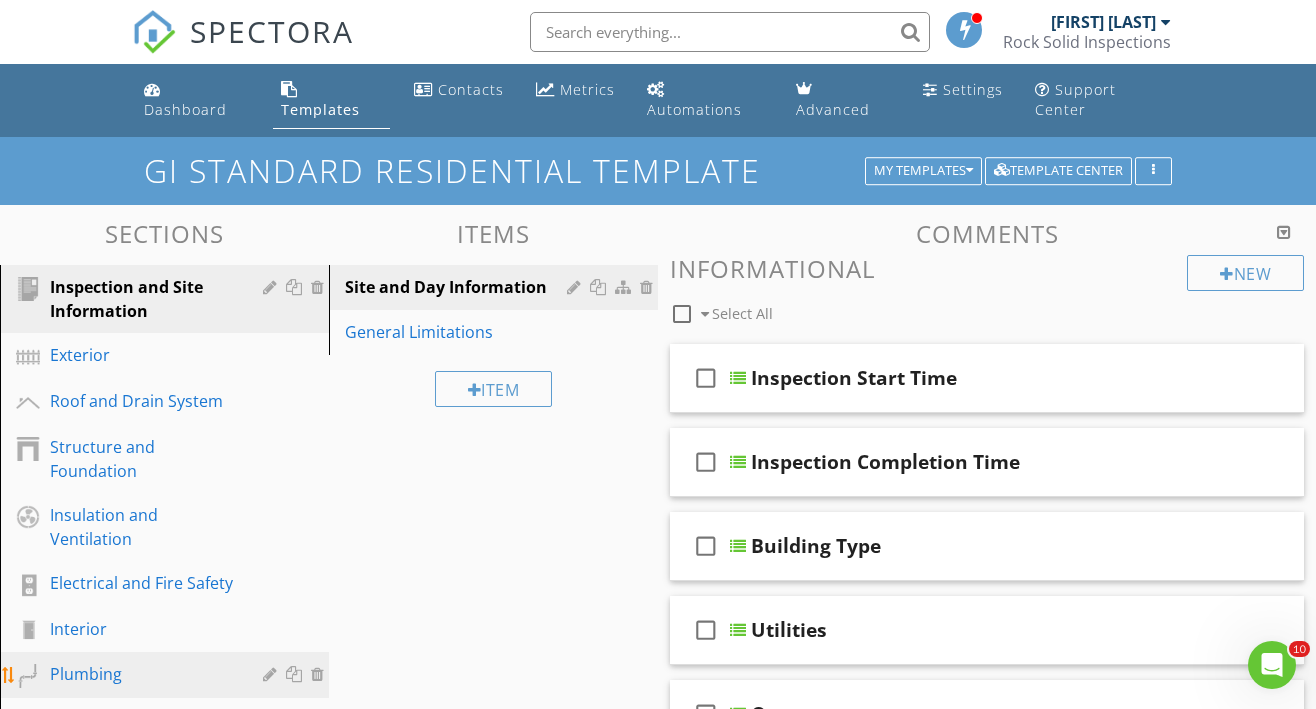 click on "Plumbing" at bounding box center (142, 674) 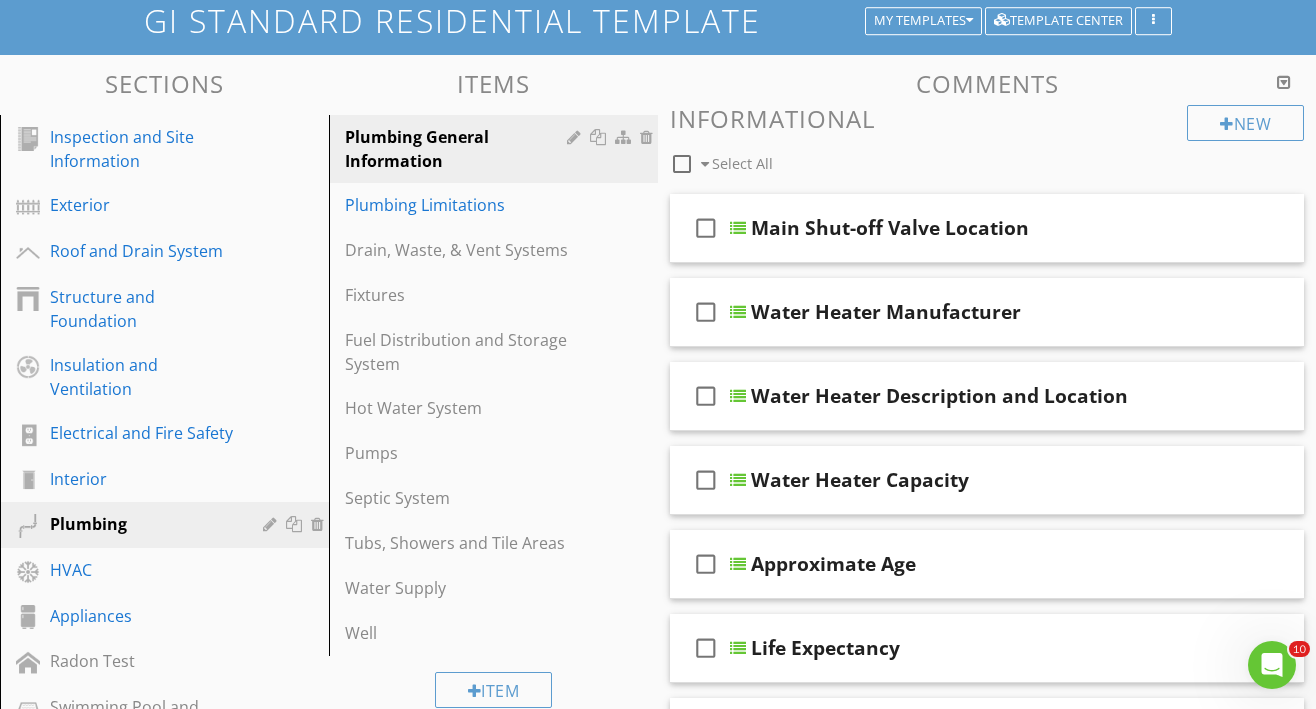 scroll, scrollTop: 153, scrollLeft: 0, axis: vertical 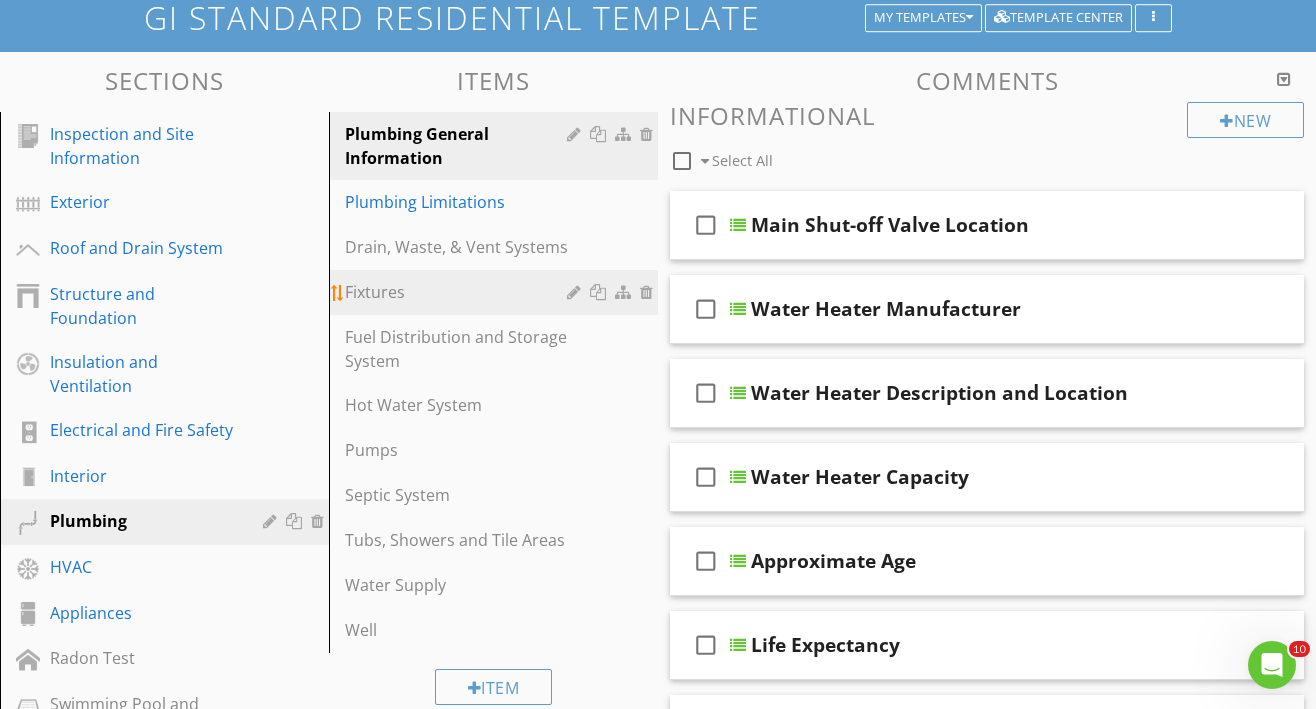 click on "Fixtures" at bounding box center [459, 292] 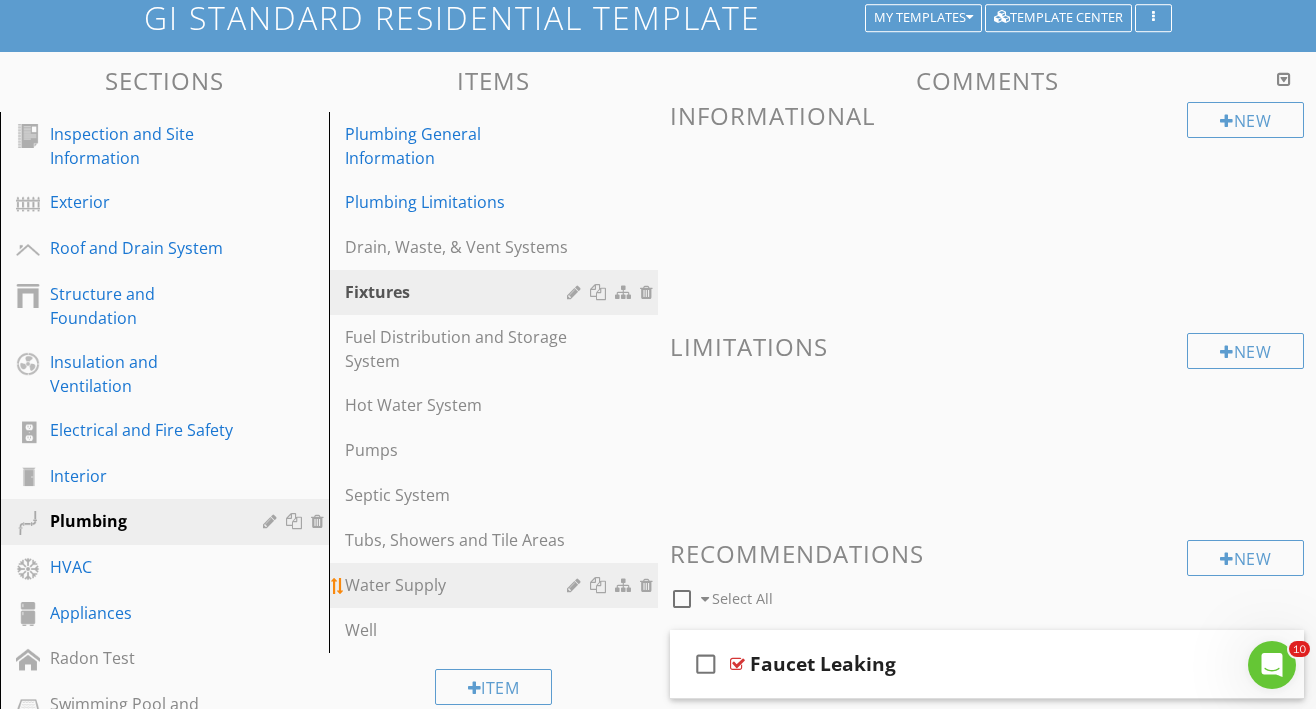 click on "Water Supply" at bounding box center [496, 585] 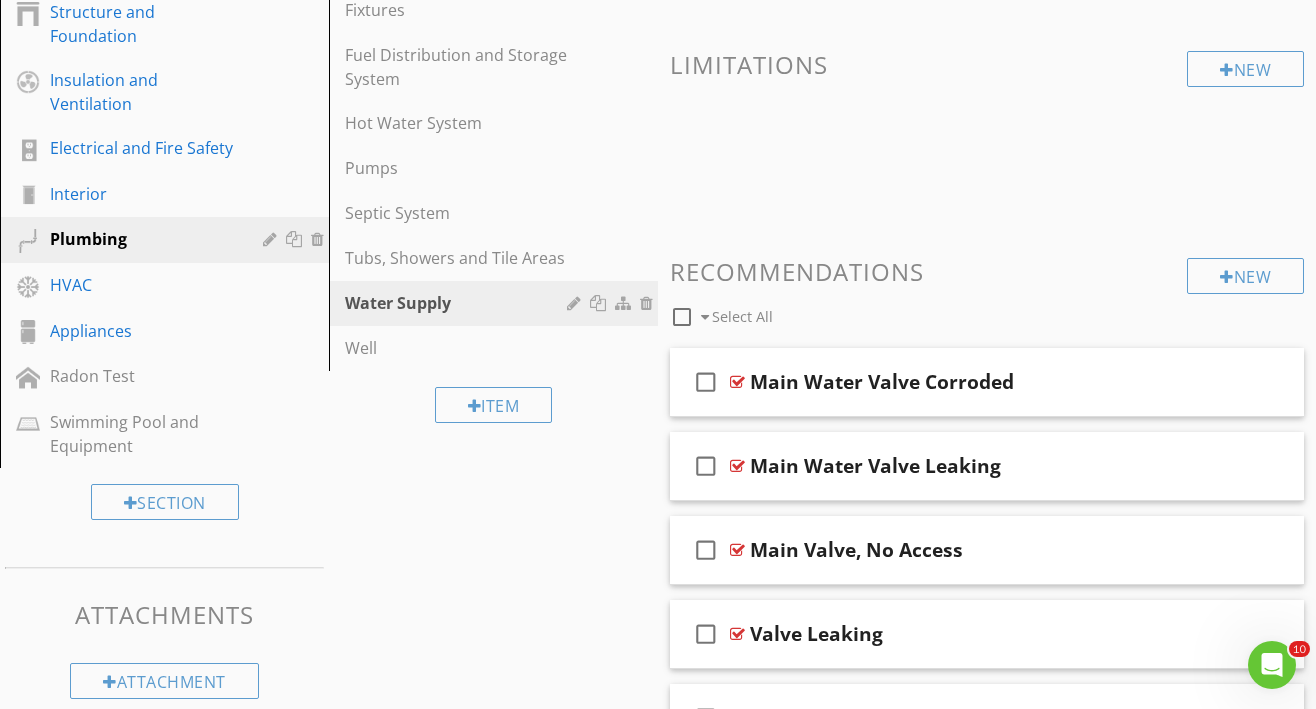 scroll, scrollTop: 325, scrollLeft: 0, axis: vertical 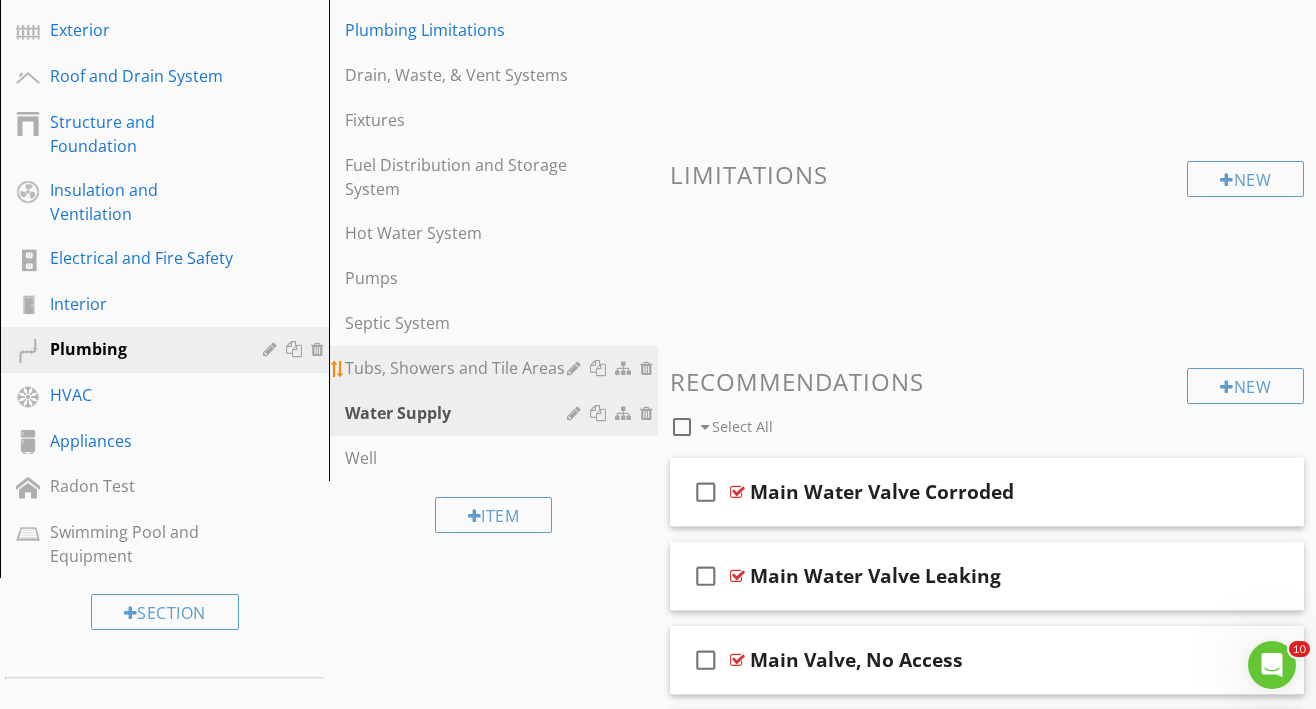 click on "Tubs, Showers and Tile Areas" at bounding box center (459, 368) 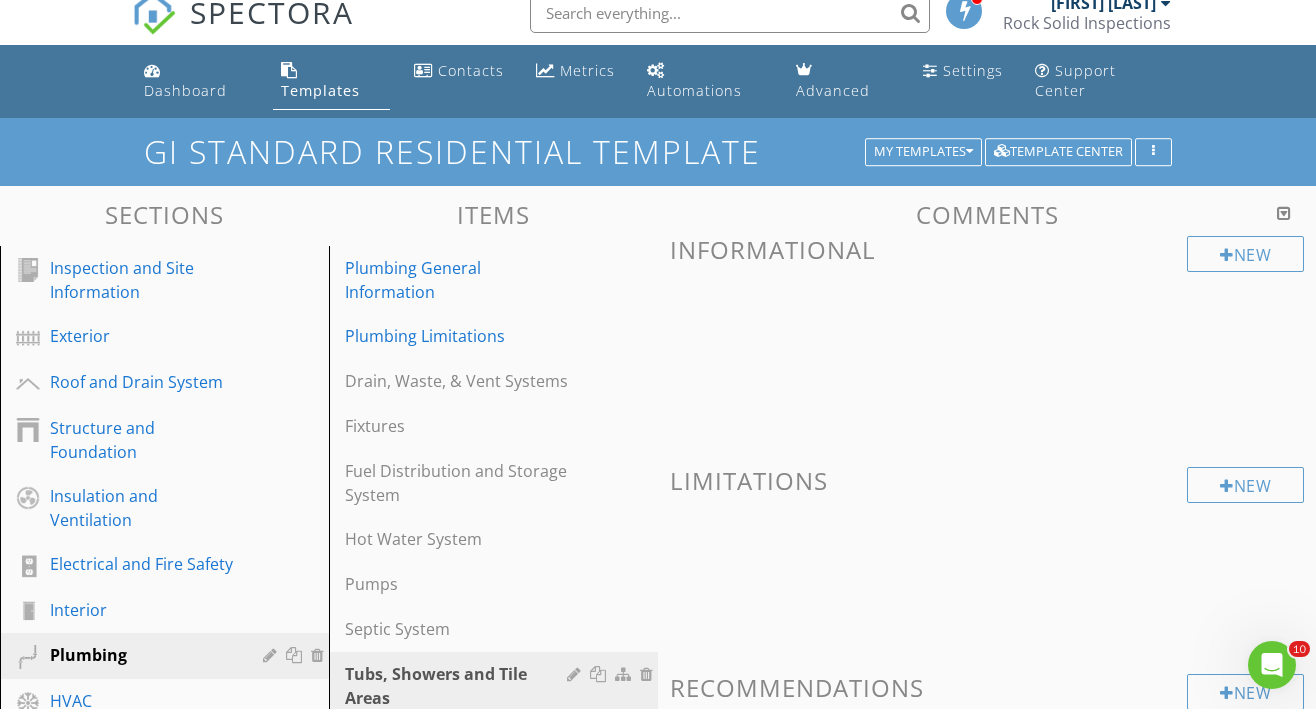 scroll, scrollTop: 16, scrollLeft: 0, axis: vertical 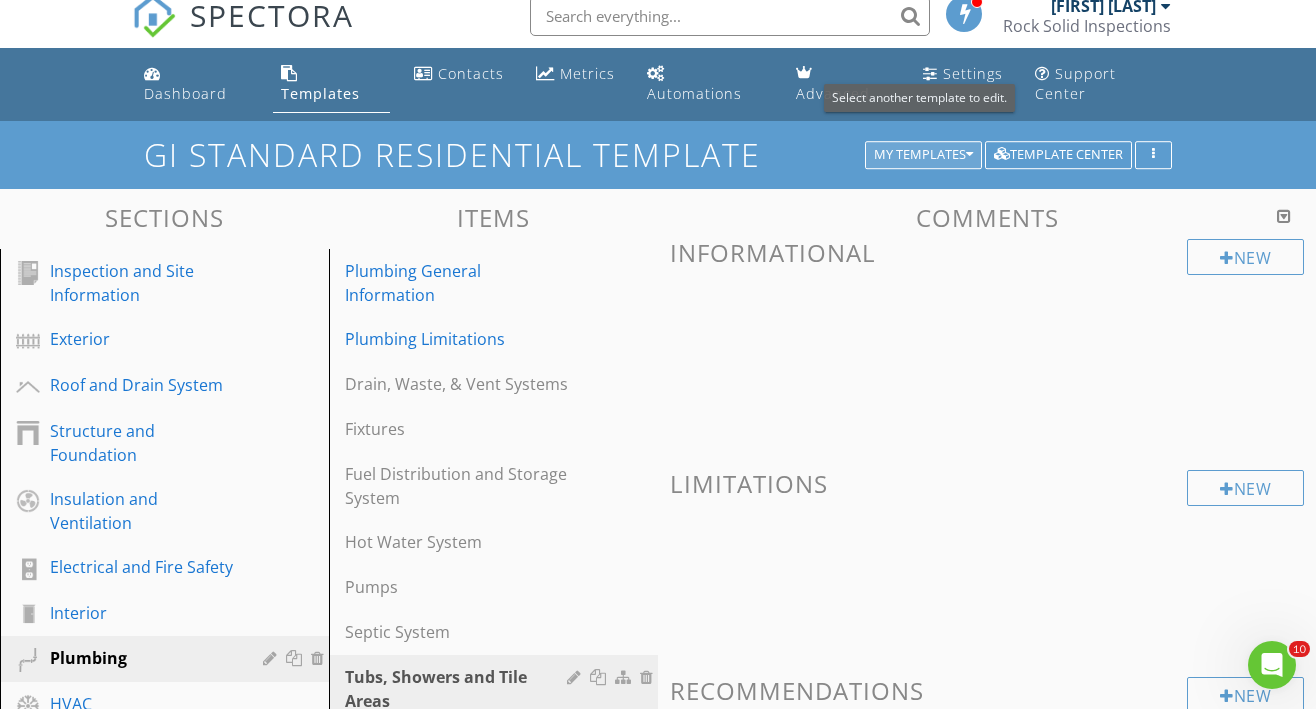 click at bounding box center [969, 155] 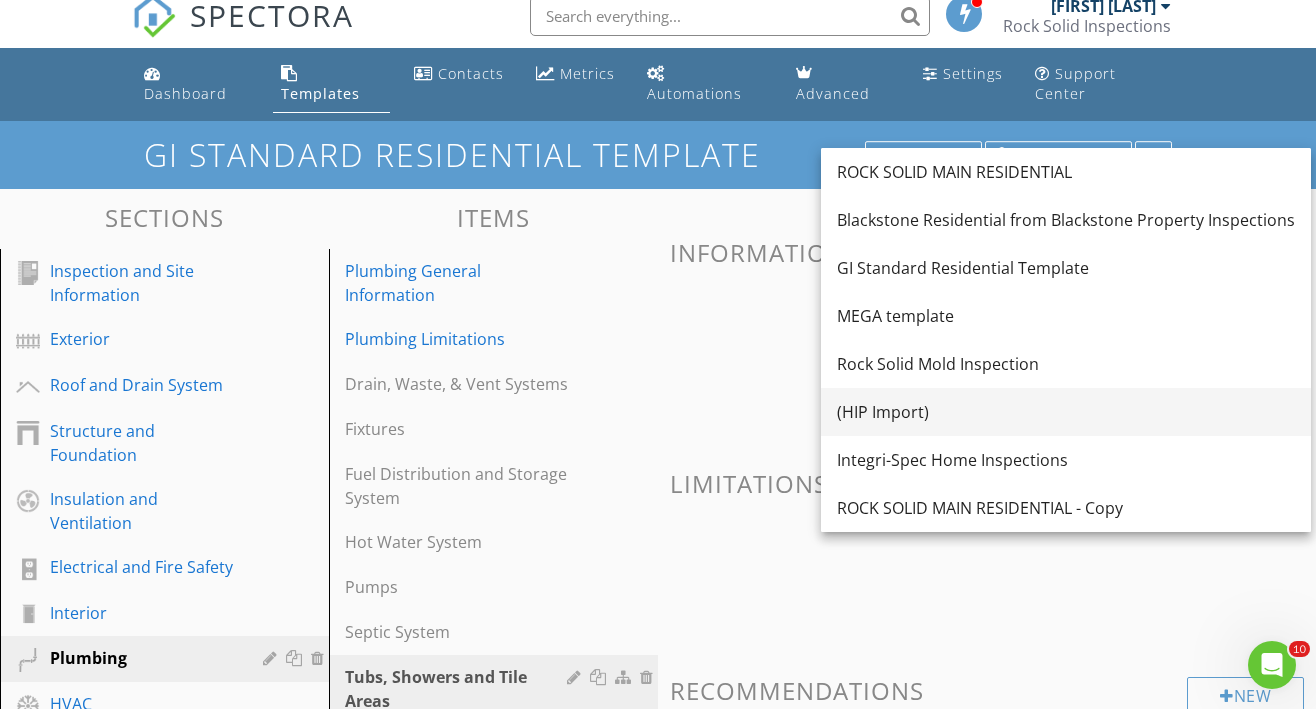 click on "(HIP Import)" at bounding box center (1066, 412) 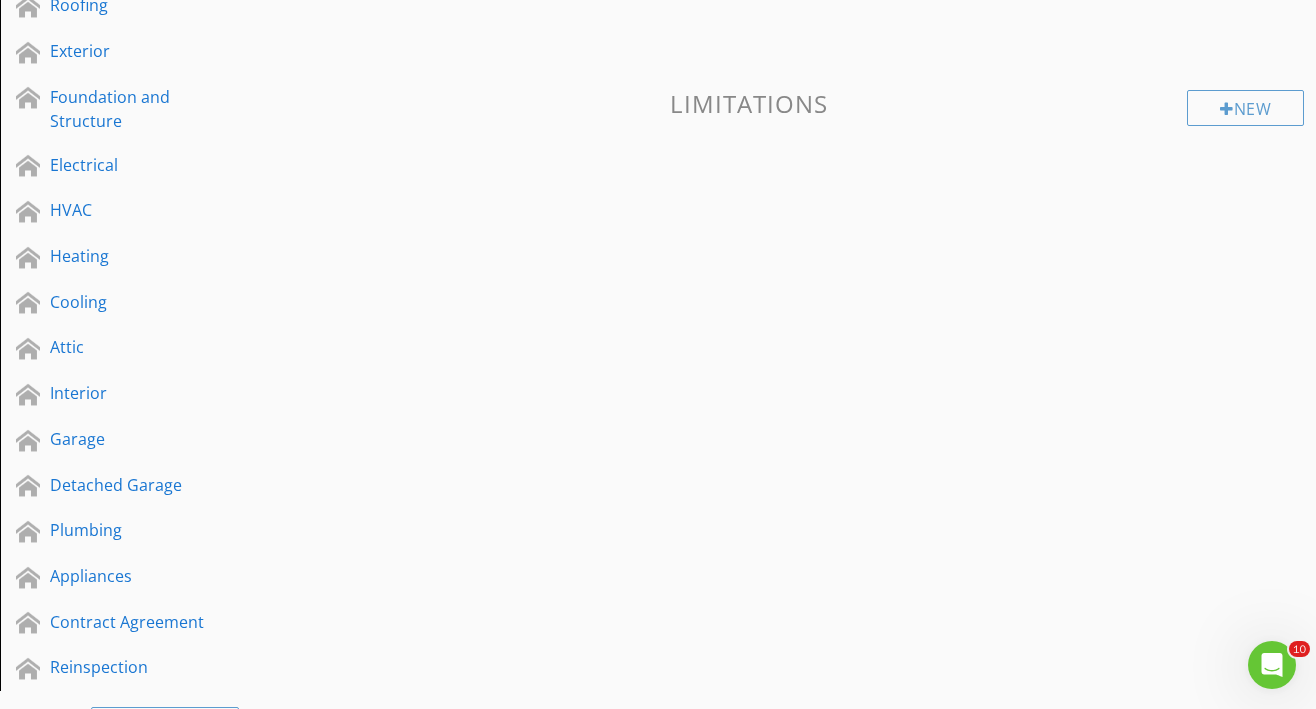 scroll, scrollTop: 392, scrollLeft: 0, axis: vertical 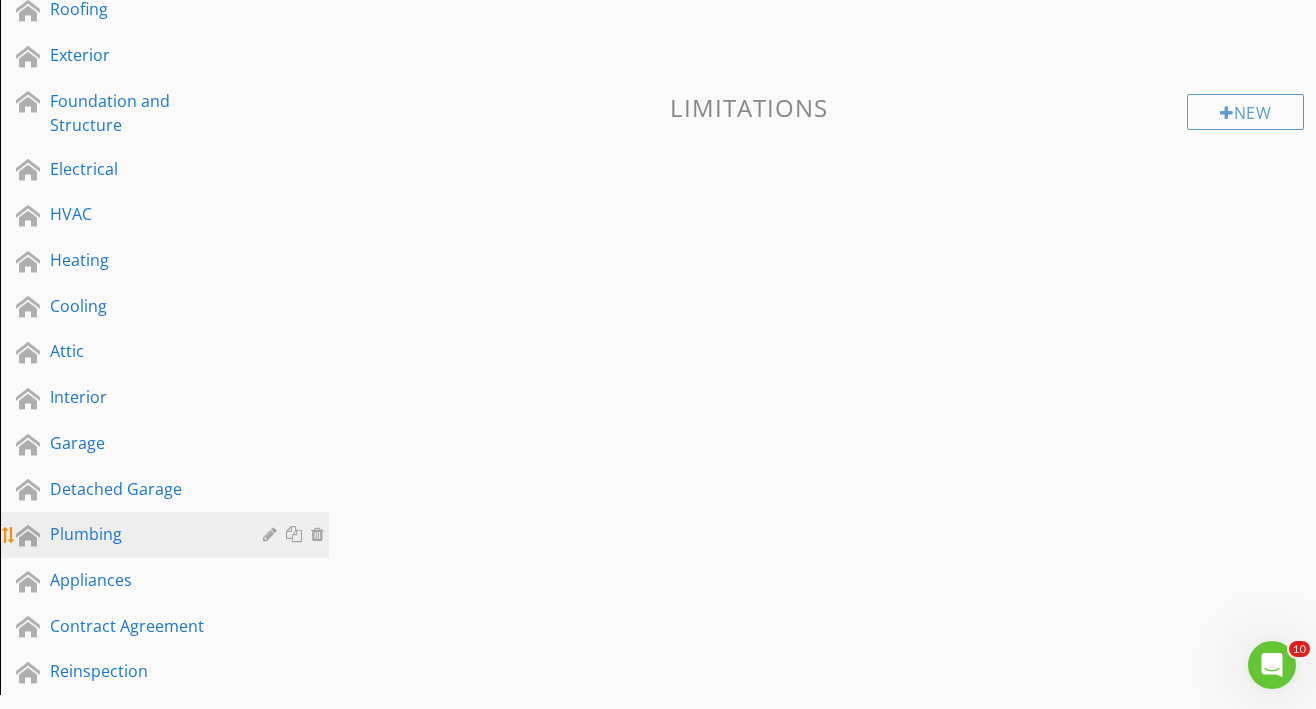 click on "Plumbing" at bounding box center (142, 534) 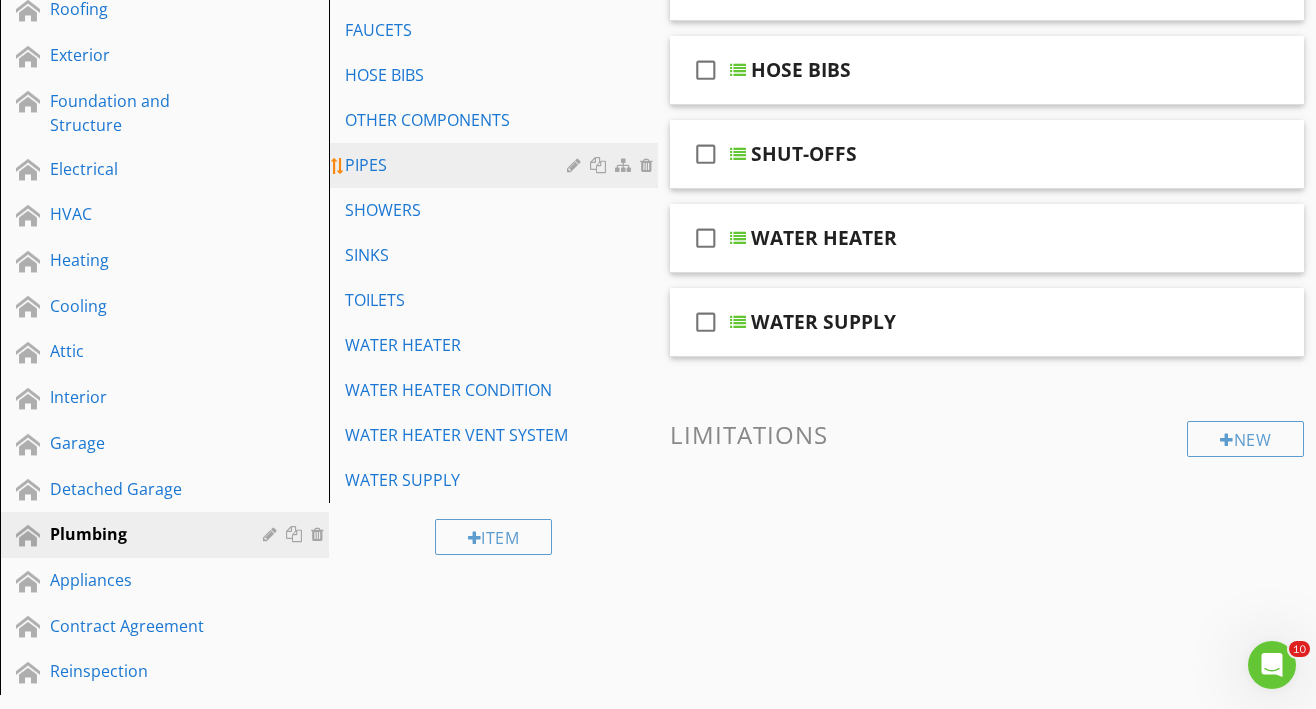 click on "PIPES" at bounding box center (496, 165) 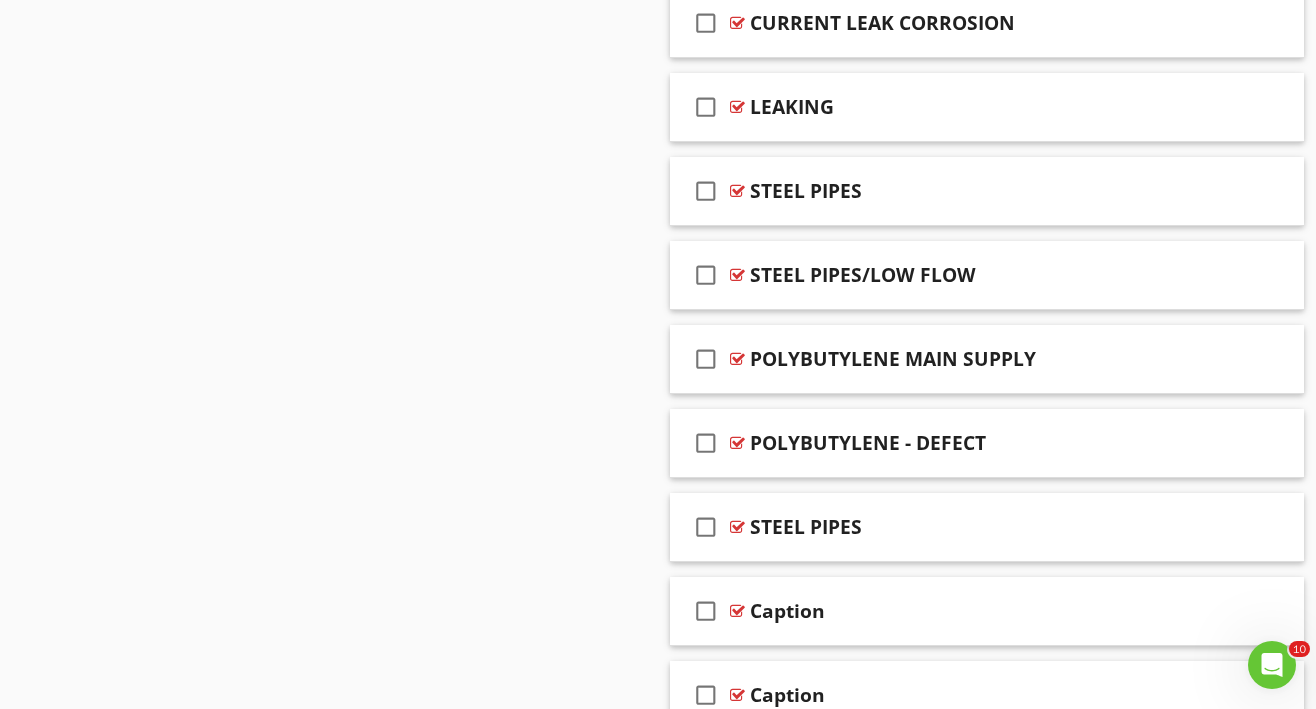 scroll, scrollTop: 1980, scrollLeft: 0, axis: vertical 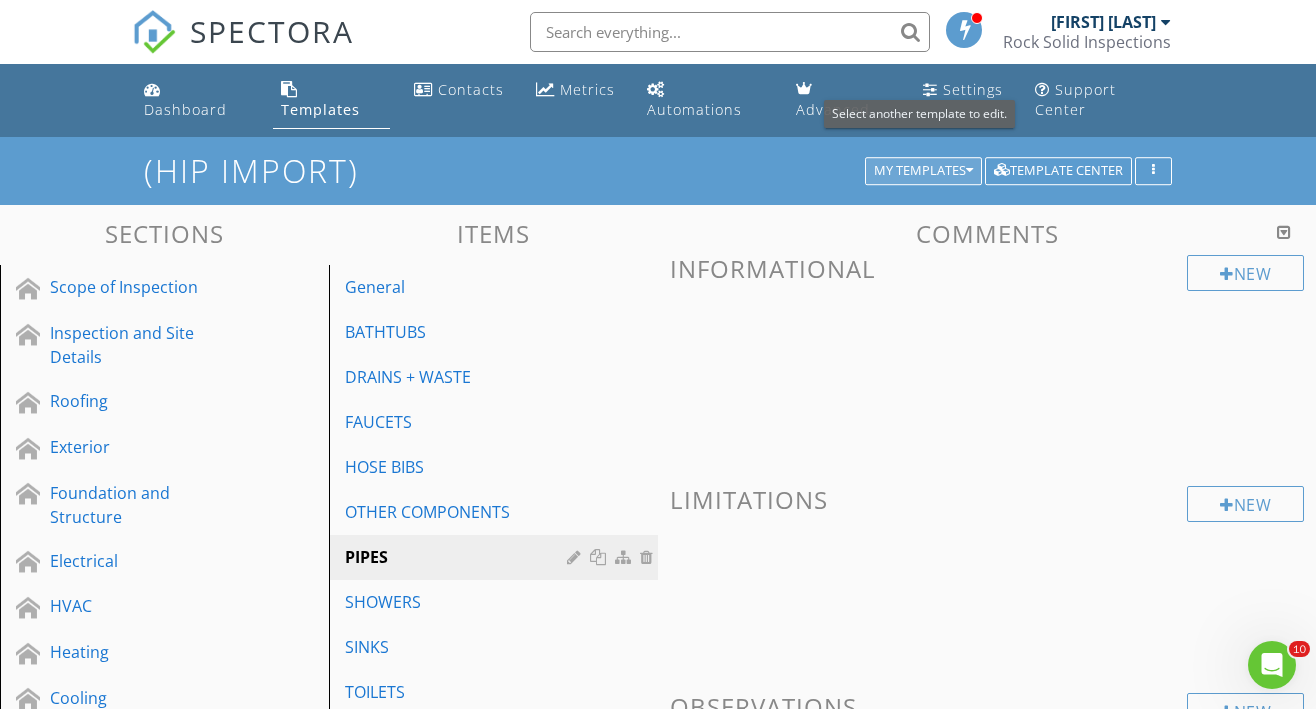 click at bounding box center (969, 171) 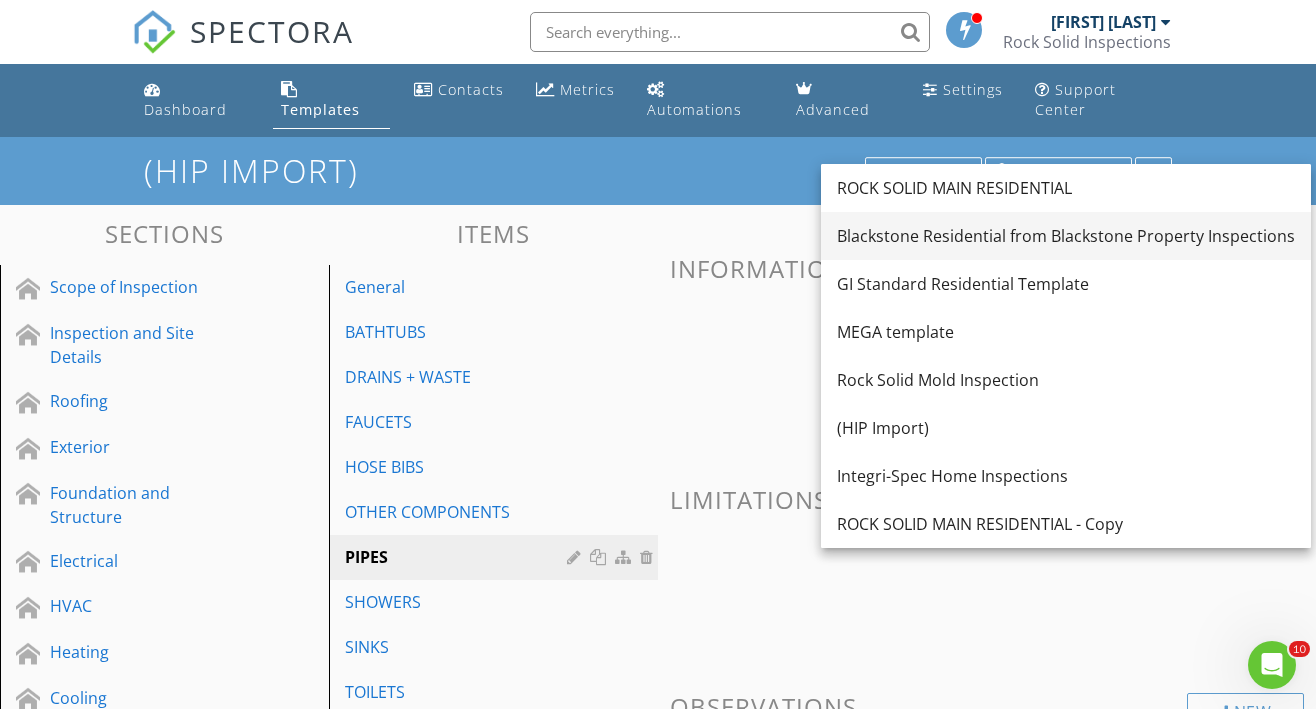 click on "Blackstone Residential from Blackstone Property Inspections" at bounding box center [1066, 236] 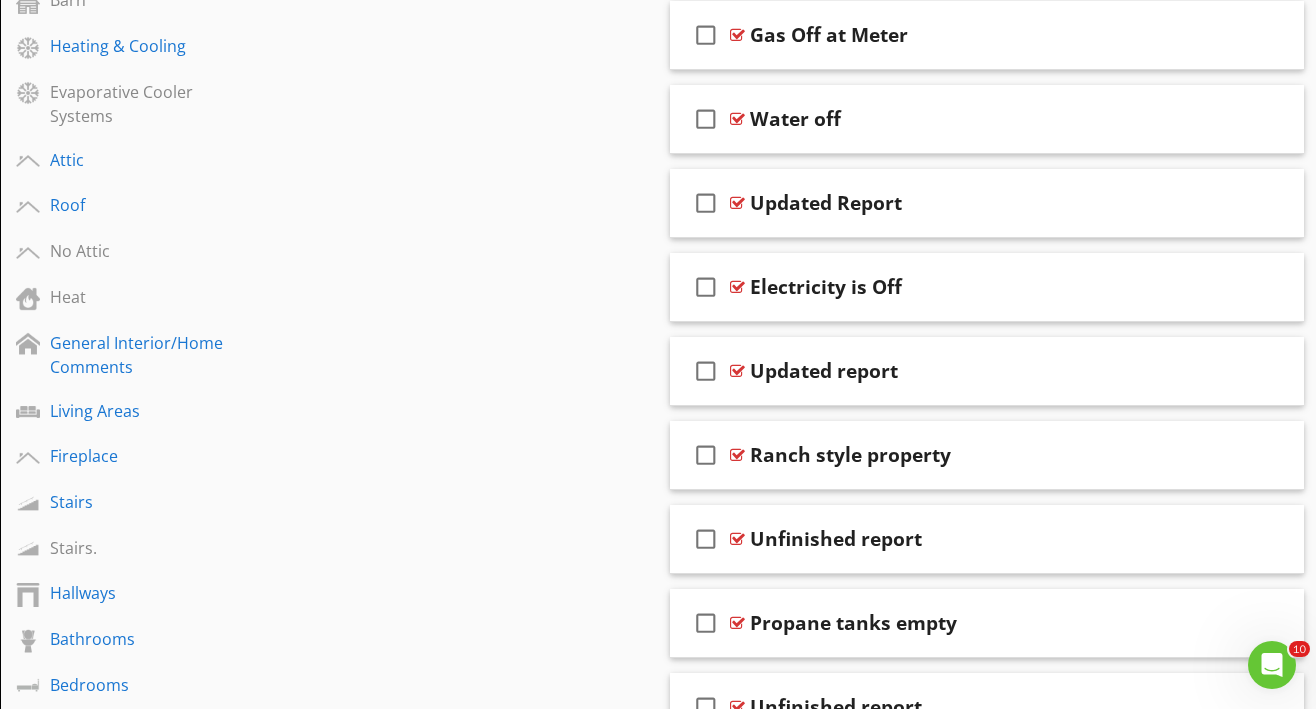 scroll, scrollTop: 1471, scrollLeft: 0, axis: vertical 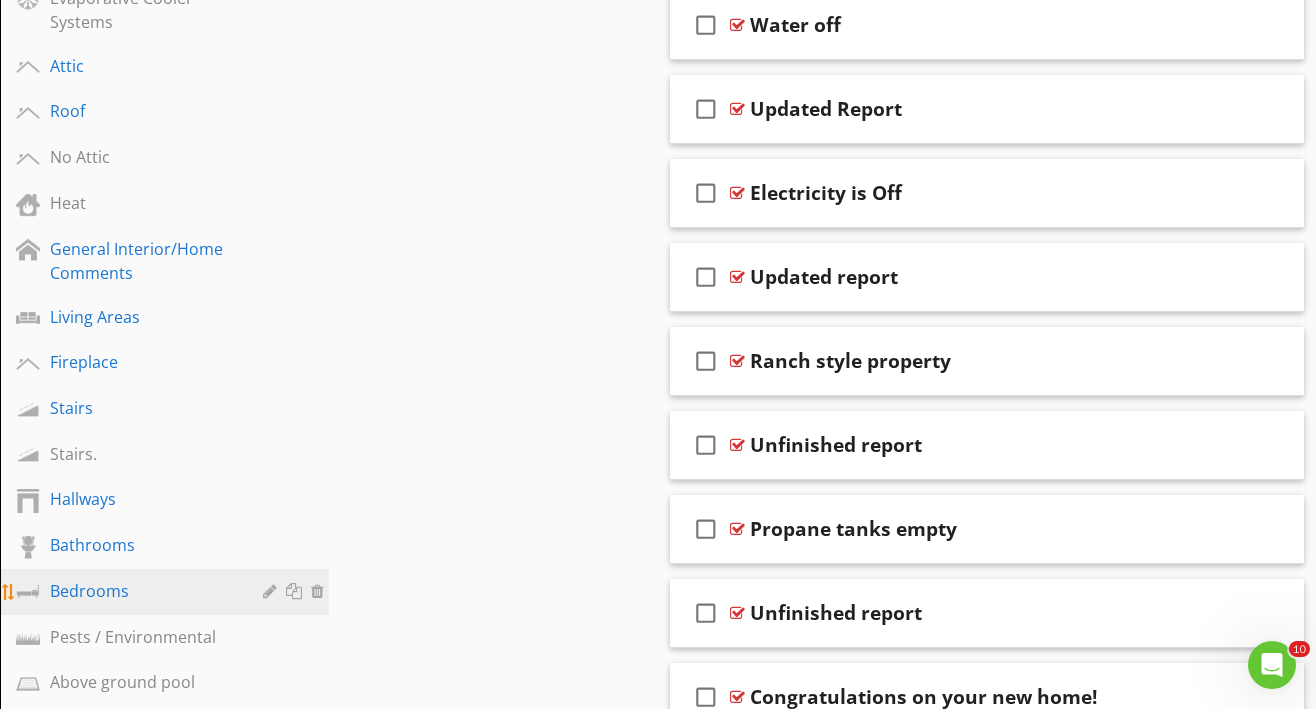 click on "Bedrooms" at bounding box center (142, 591) 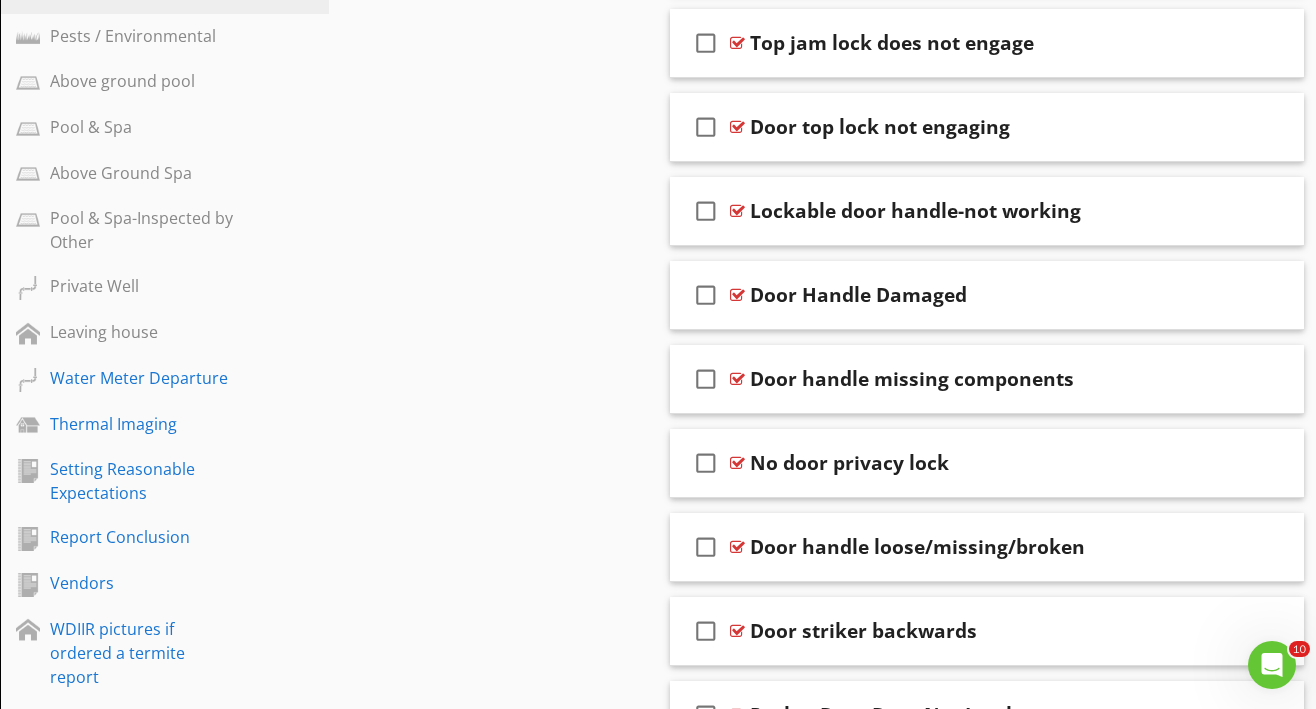 scroll, scrollTop: 2087, scrollLeft: 0, axis: vertical 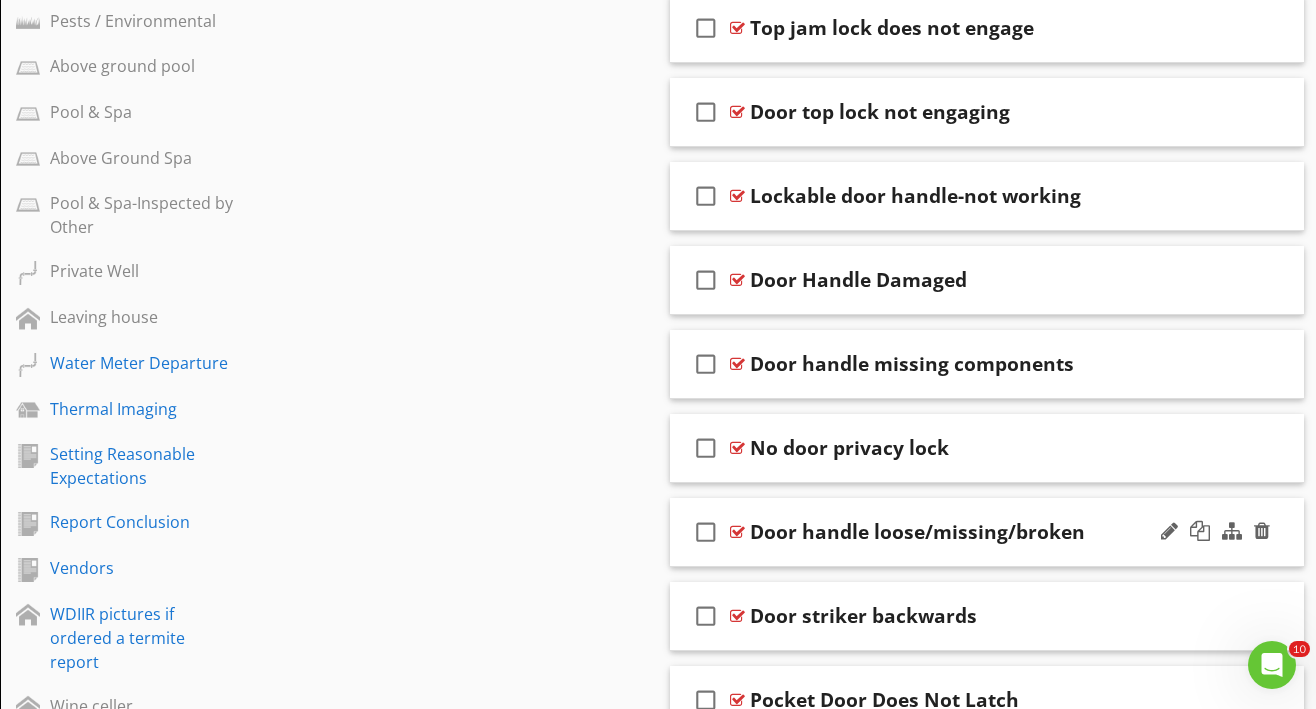 click on "check_box_outline_blank
Door handle loose/missing/broken" at bounding box center [987, 532] 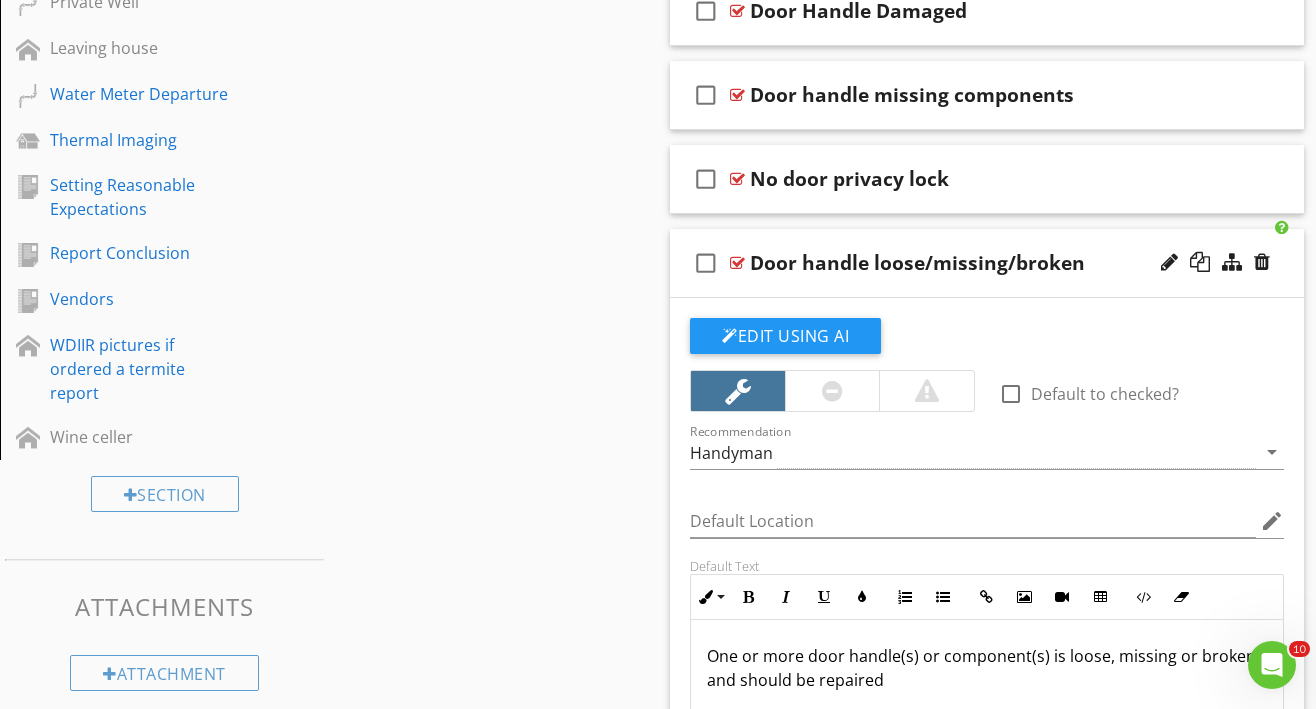 scroll, scrollTop: 2447, scrollLeft: 0, axis: vertical 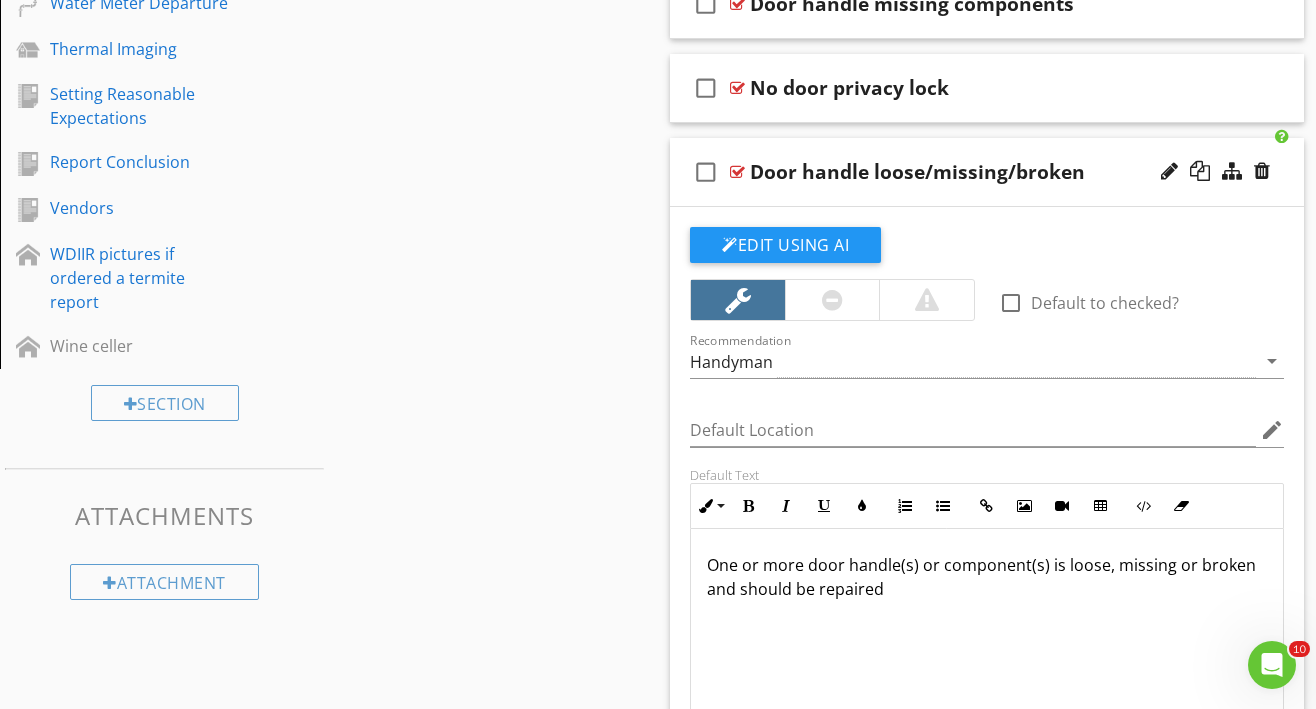 drag, startPoint x: 705, startPoint y: 536, endPoint x: 713, endPoint y: 583, distance: 47.67599 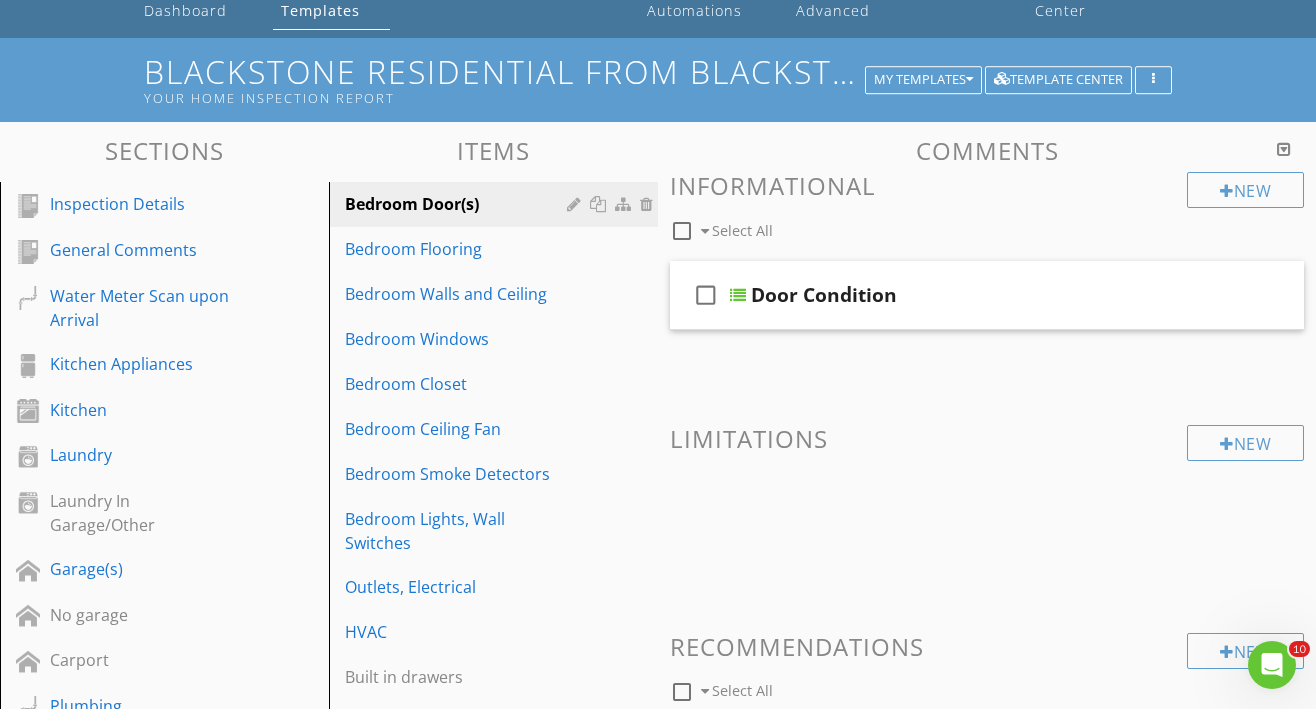 scroll, scrollTop: 90, scrollLeft: 0, axis: vertical 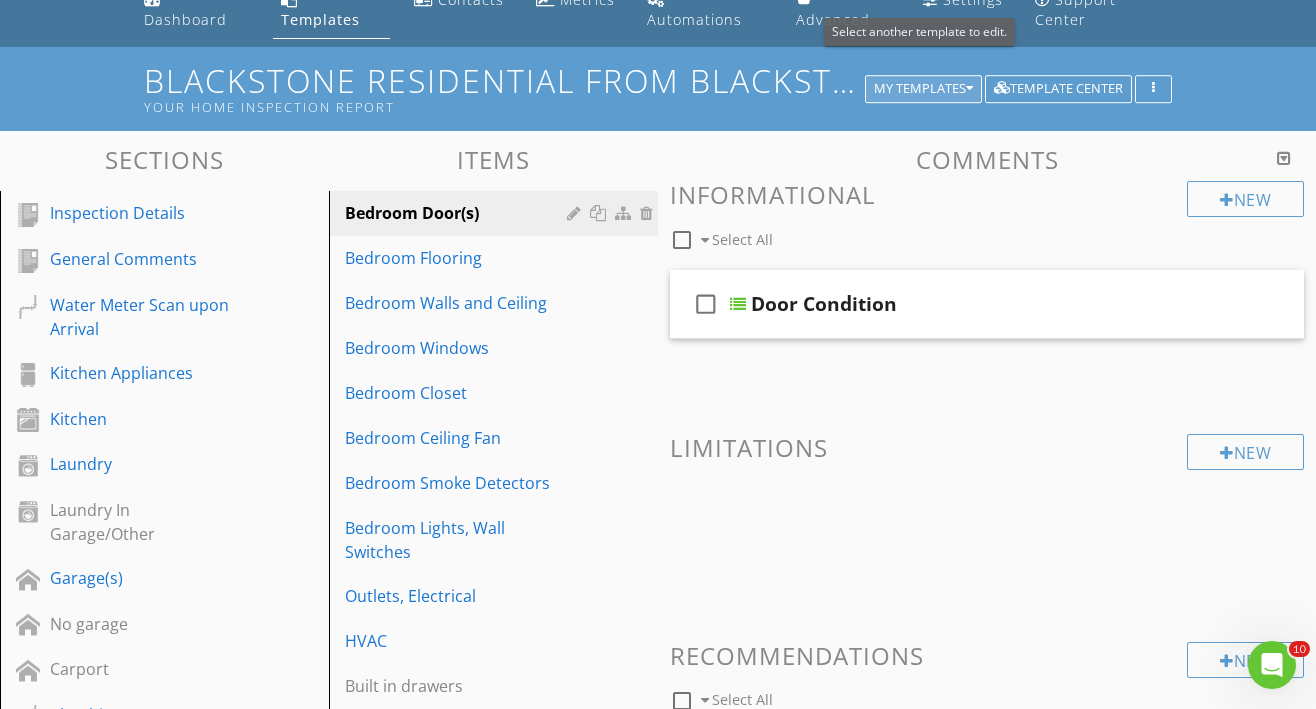 click at bounding box center [969, 89] 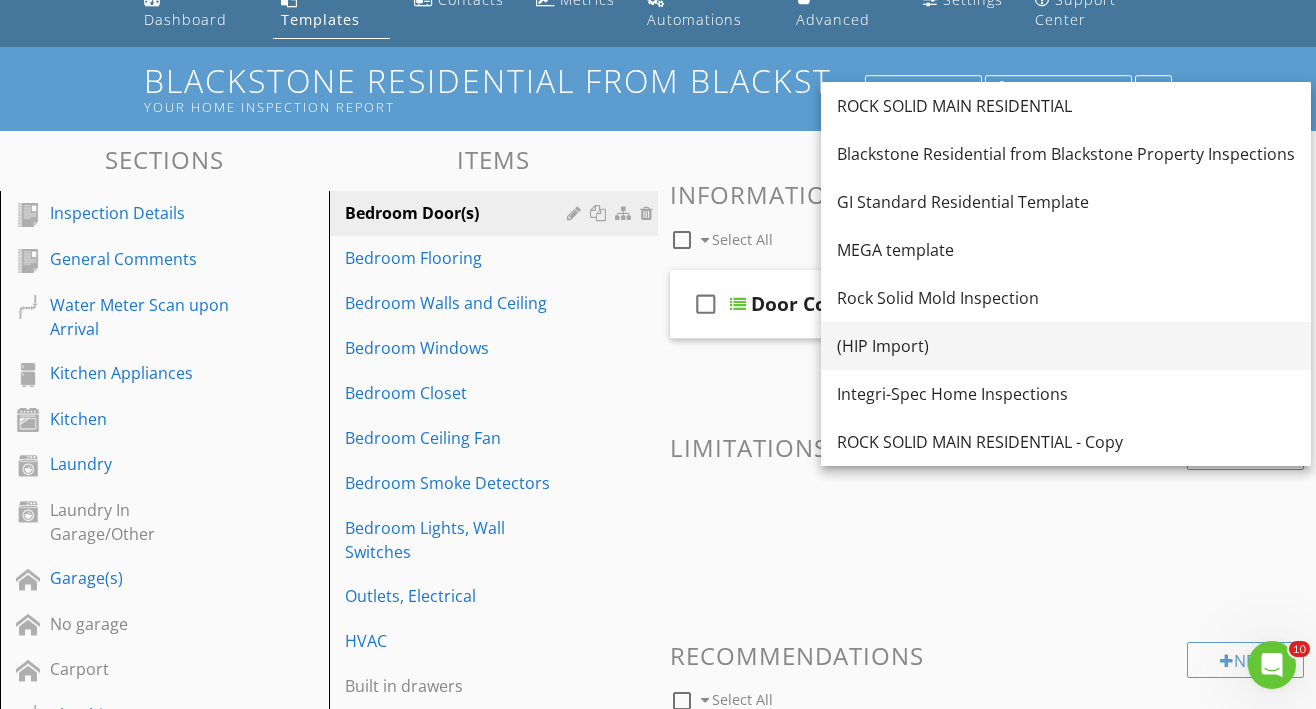 click on "(HIP Import)" at bounding box center [1066, 346] 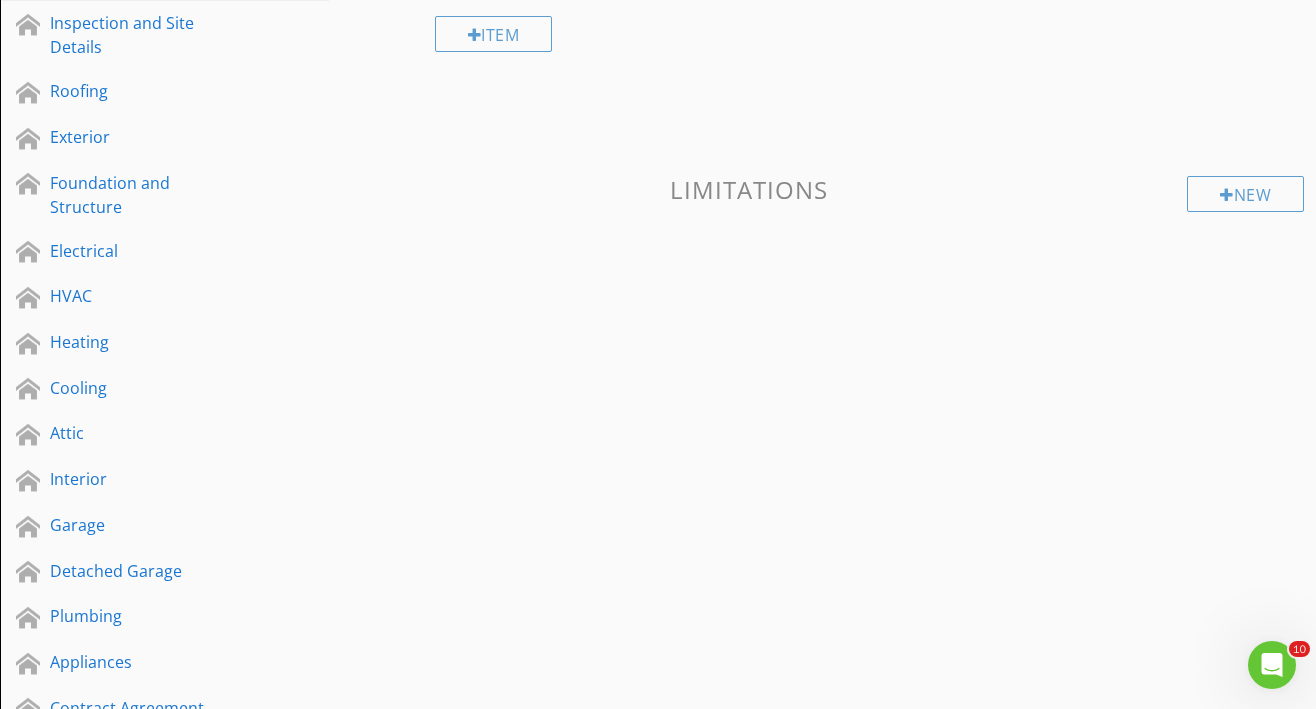 scroll, scrollTop: 293, scrollLeft: 0, axis: vertical 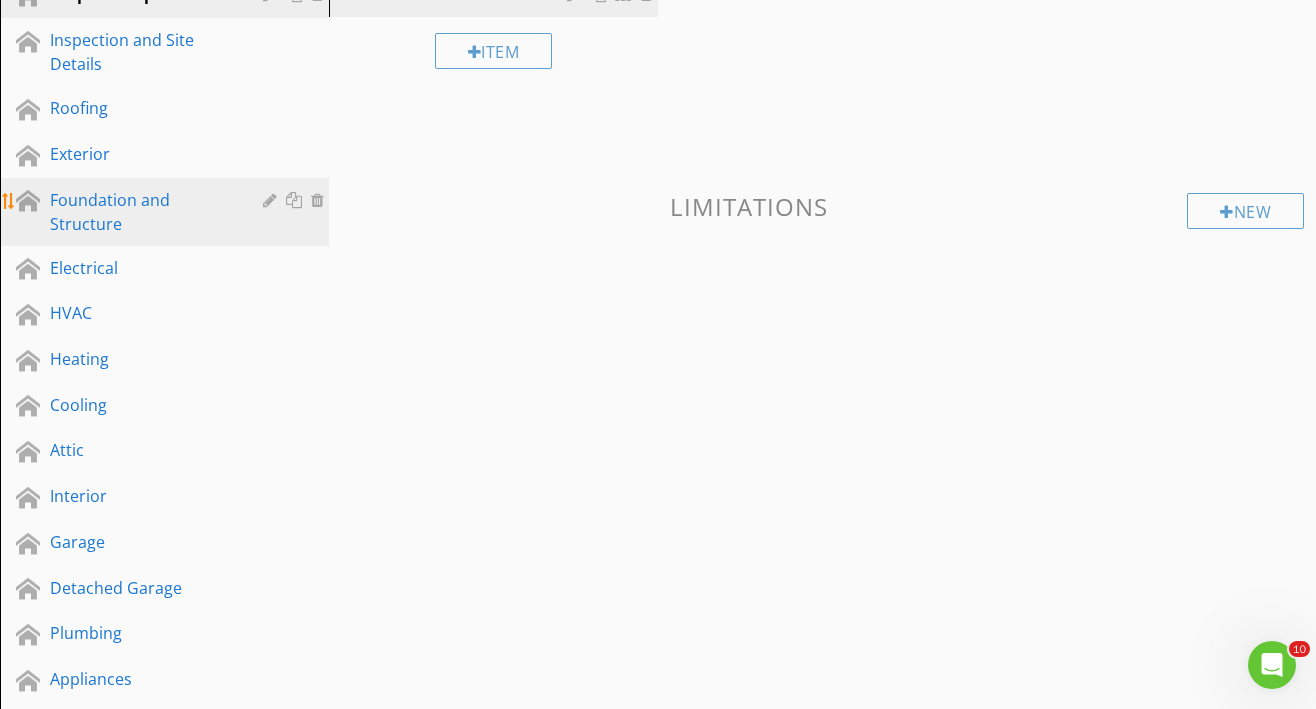 click on "Foundation and Structure" at bounding box center (142, 212) 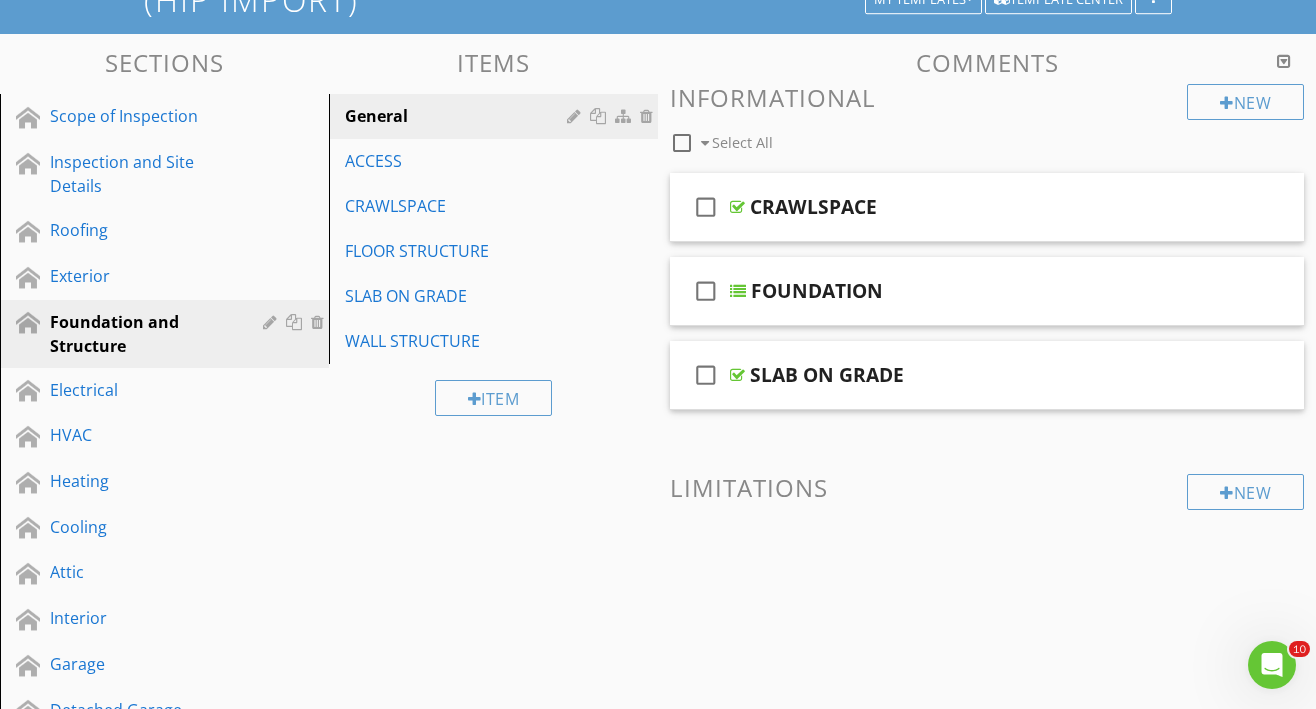 scroll, scrollTop: 167, scrollLeft: 0, axis: vertical 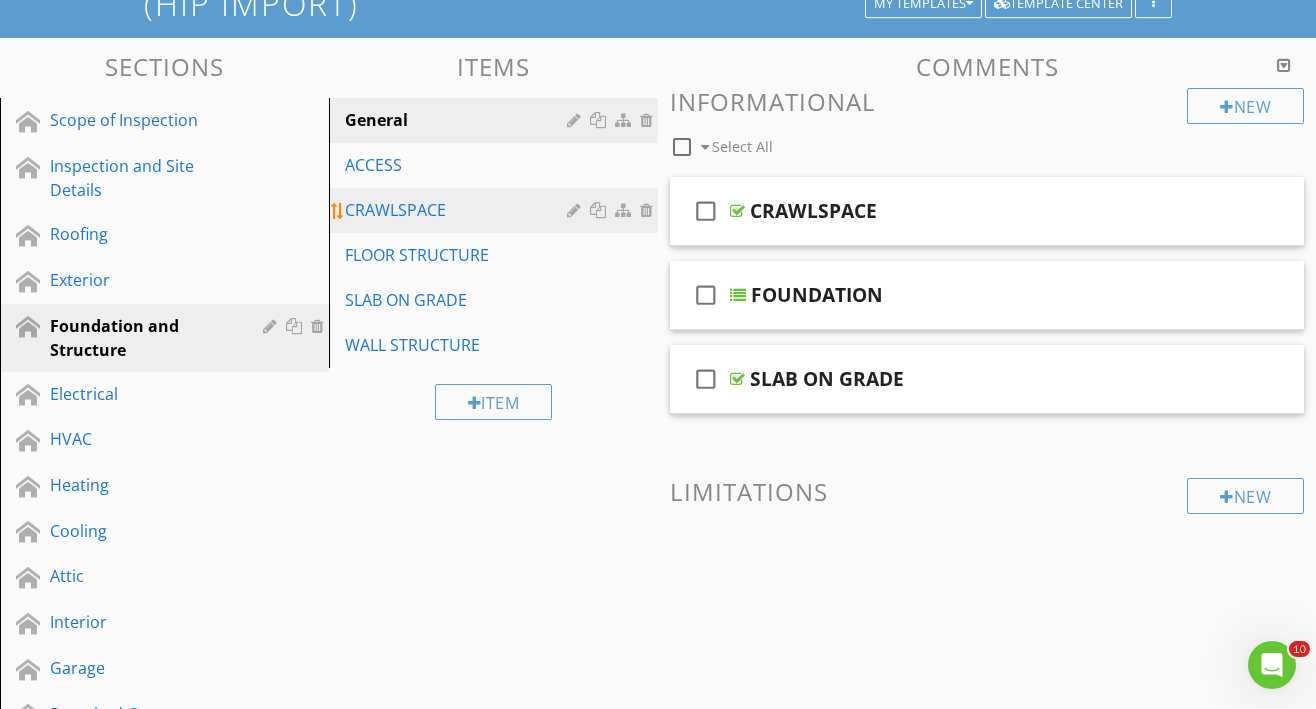 click on "CRAWLSPACE" at bounding box center [459, 210] 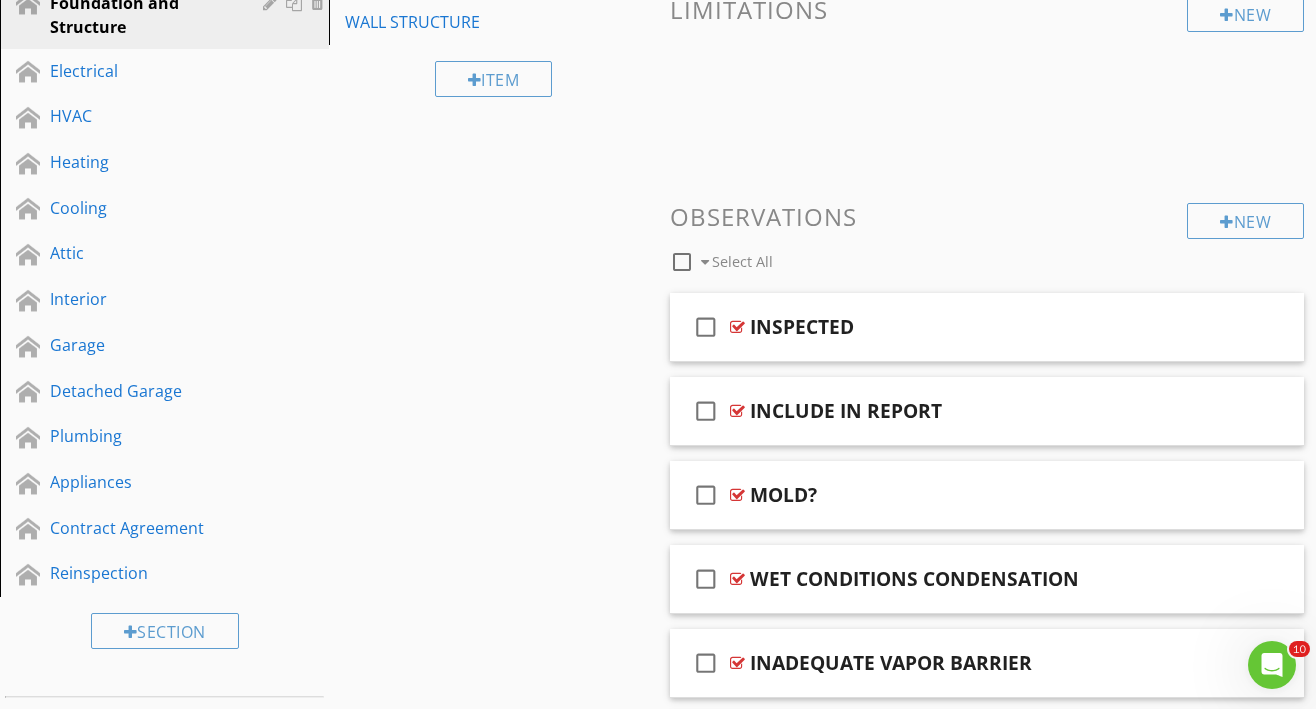 scroll, scrollTop: 0, scrollLeft: 0, axis: both 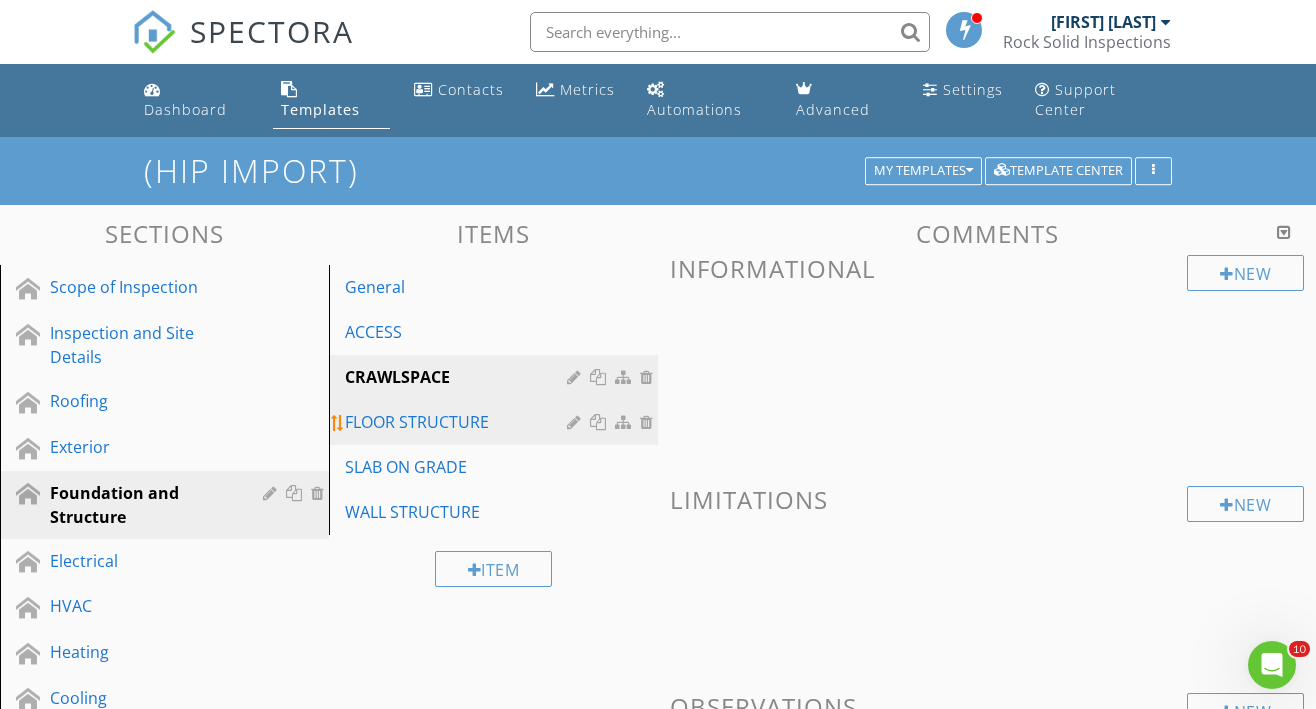 click on "FLOOR STRUCTURE" at bounding box center (459, 422) 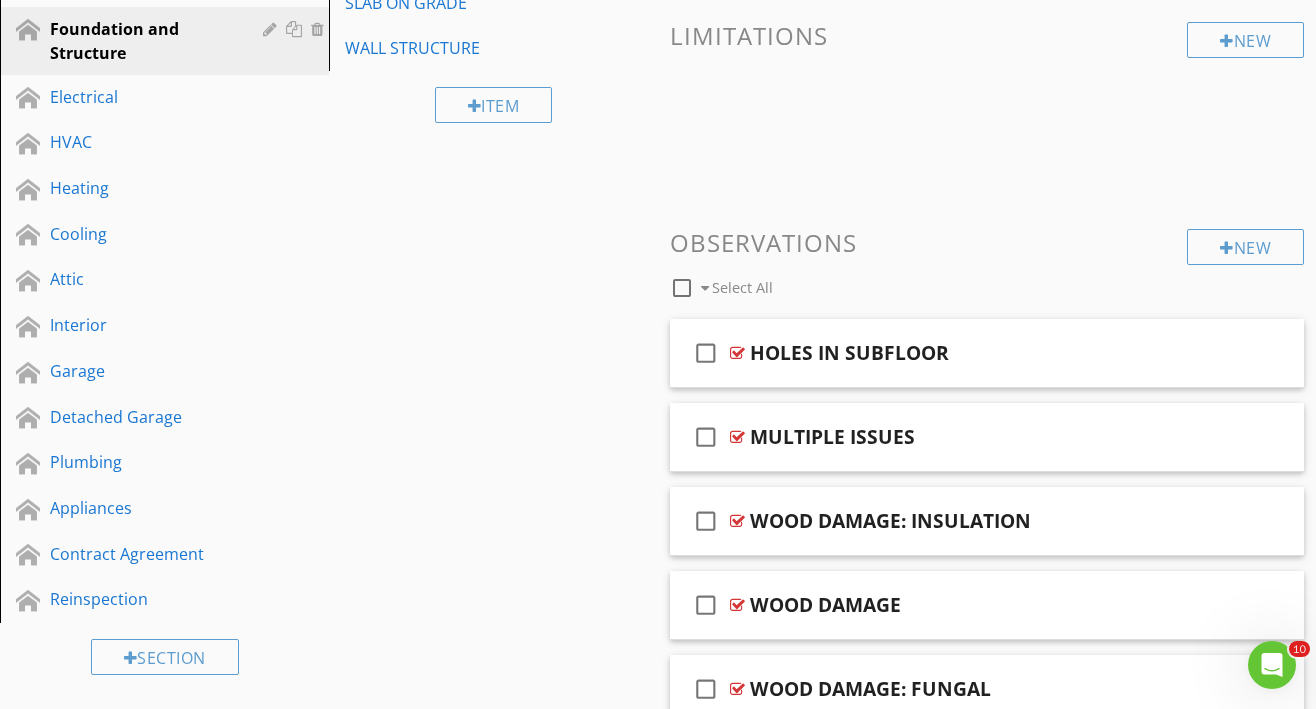 scroll, scrollTop: 473, scrollLeft: 0, axis: vertical 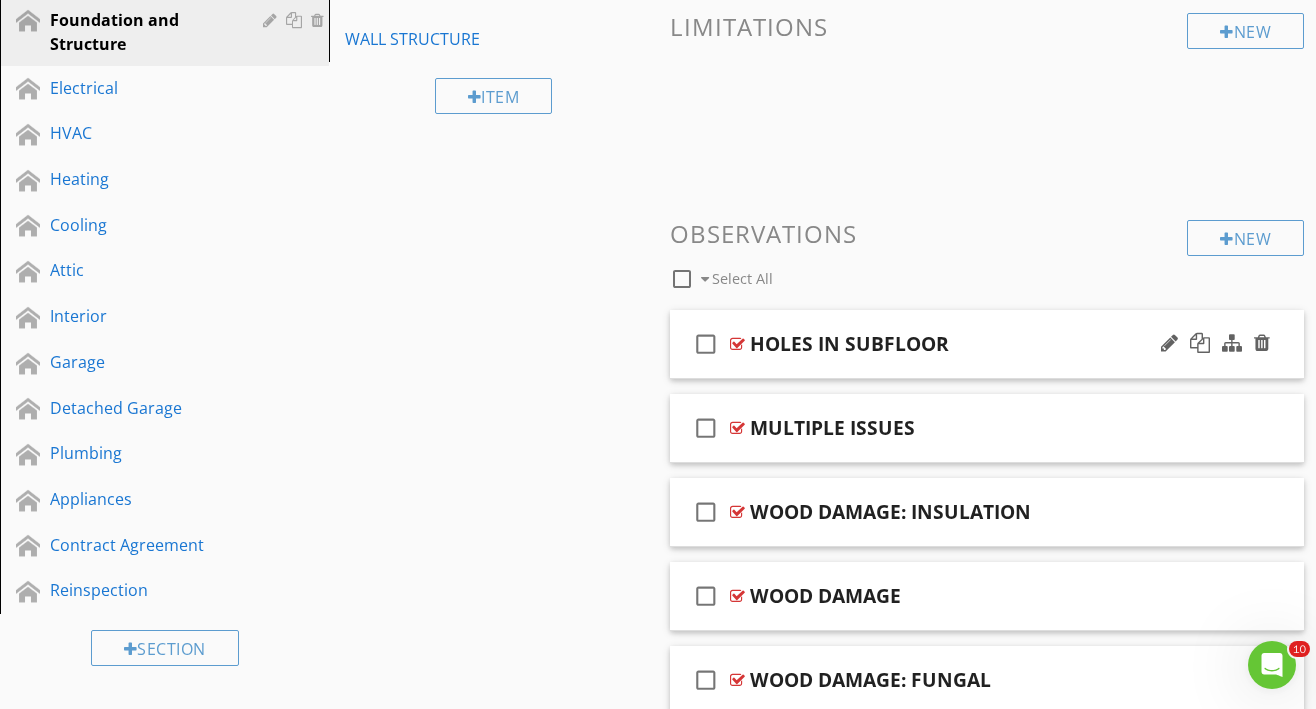 click on "HOLES IN SUBFLOOR" at bounding box center [973, 344] 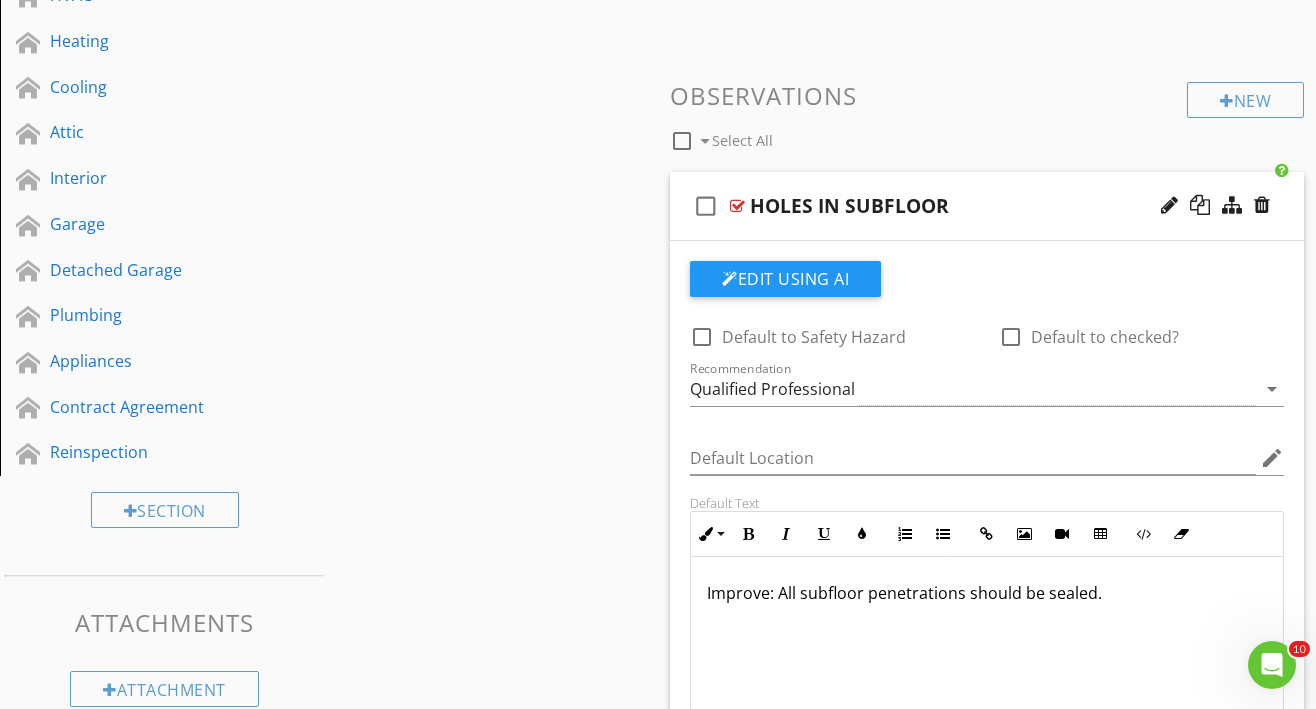 scroll, scrollTop: 630, scrollLeft: 0, axis: vertical 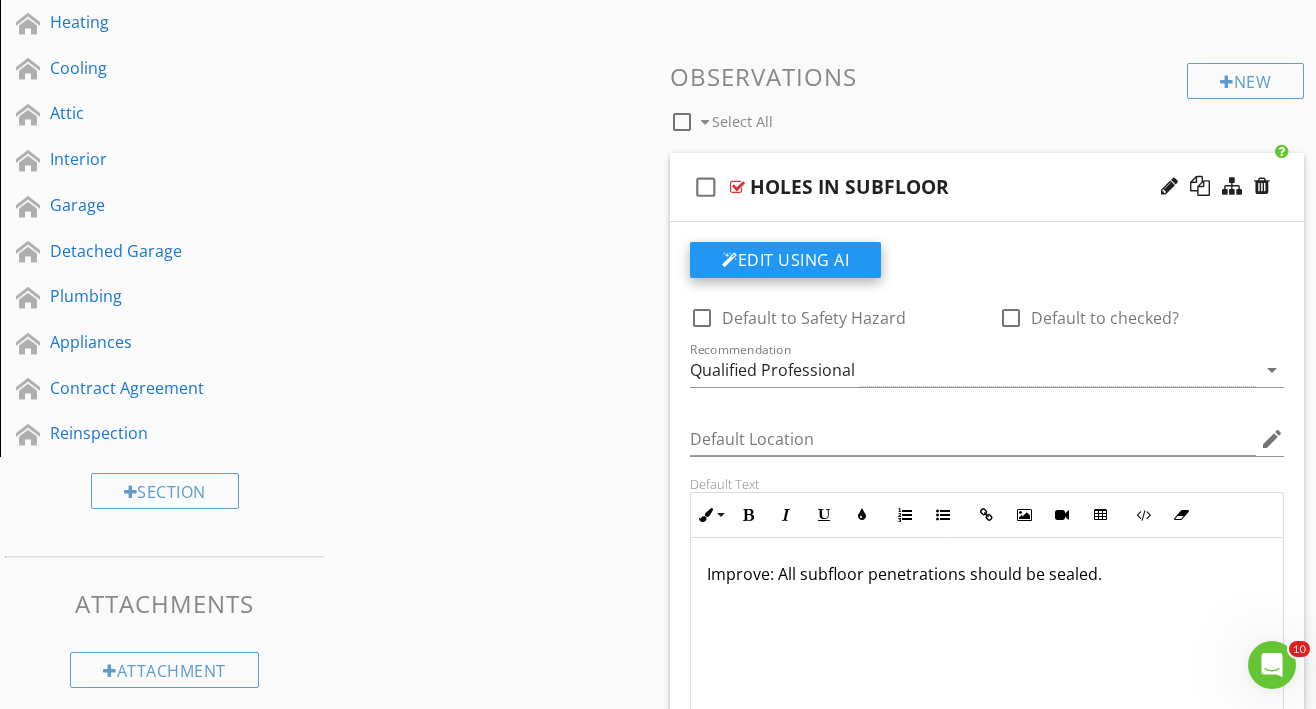 click on "Edit Using AI" at bounding box center (785, 260) 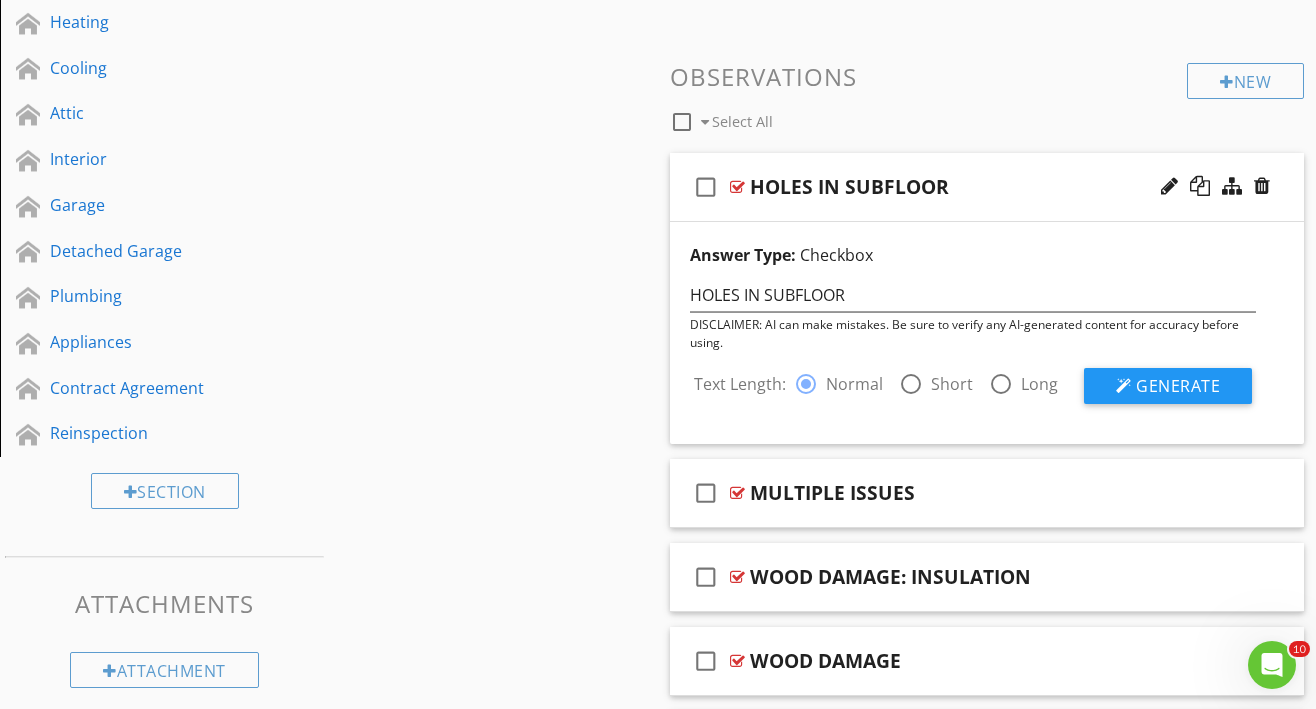 click at bounding box center [911, 384] 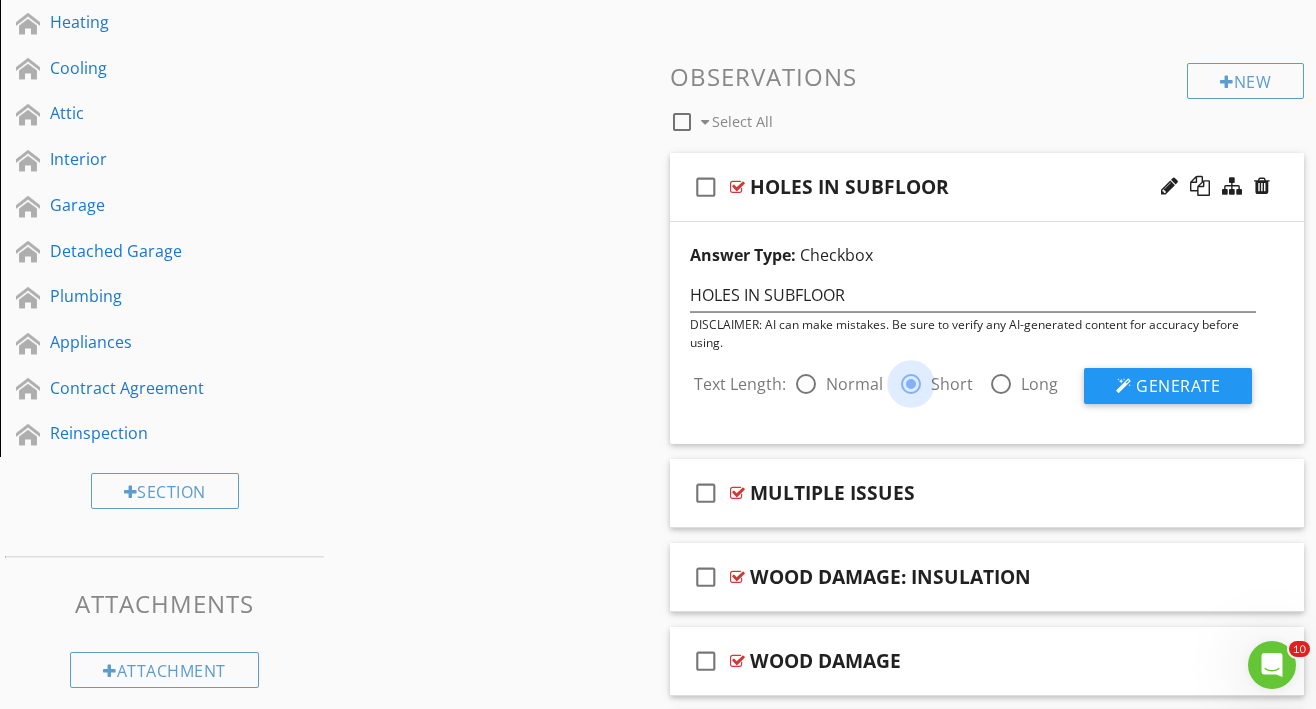 radio on "false" 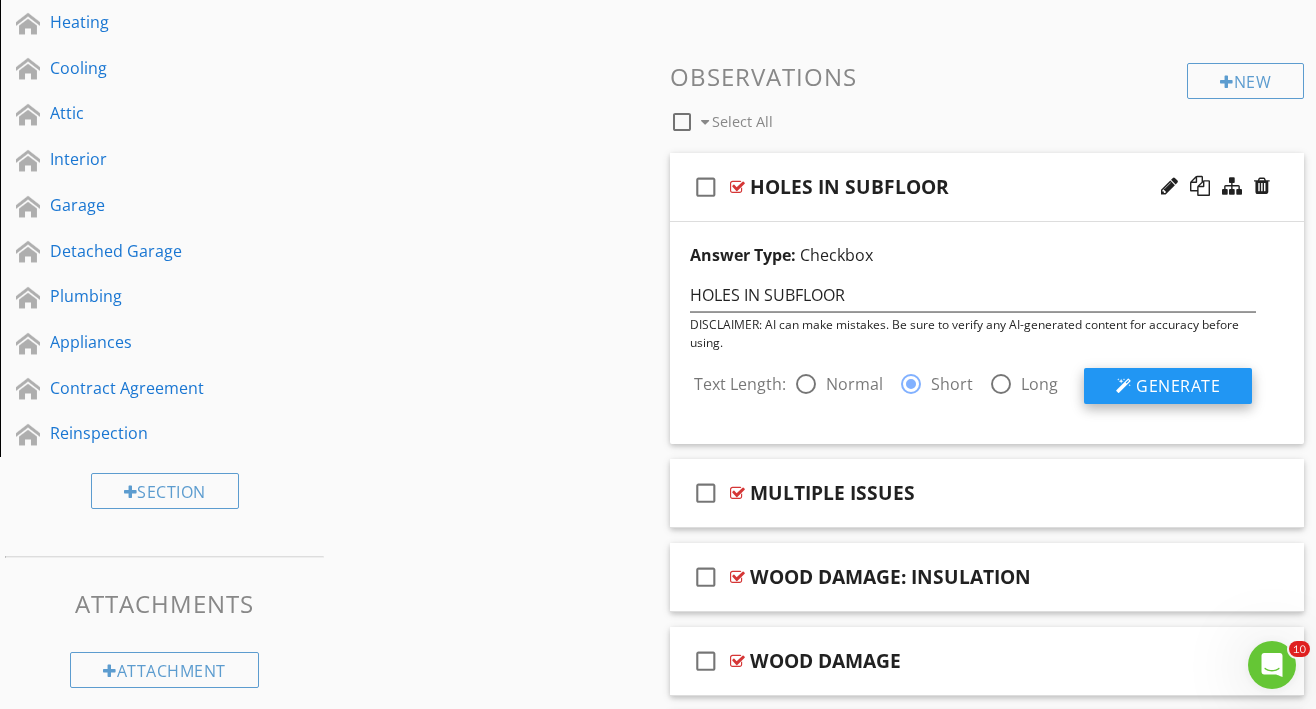 click on "Generate" at bounding box center [1168, 386] 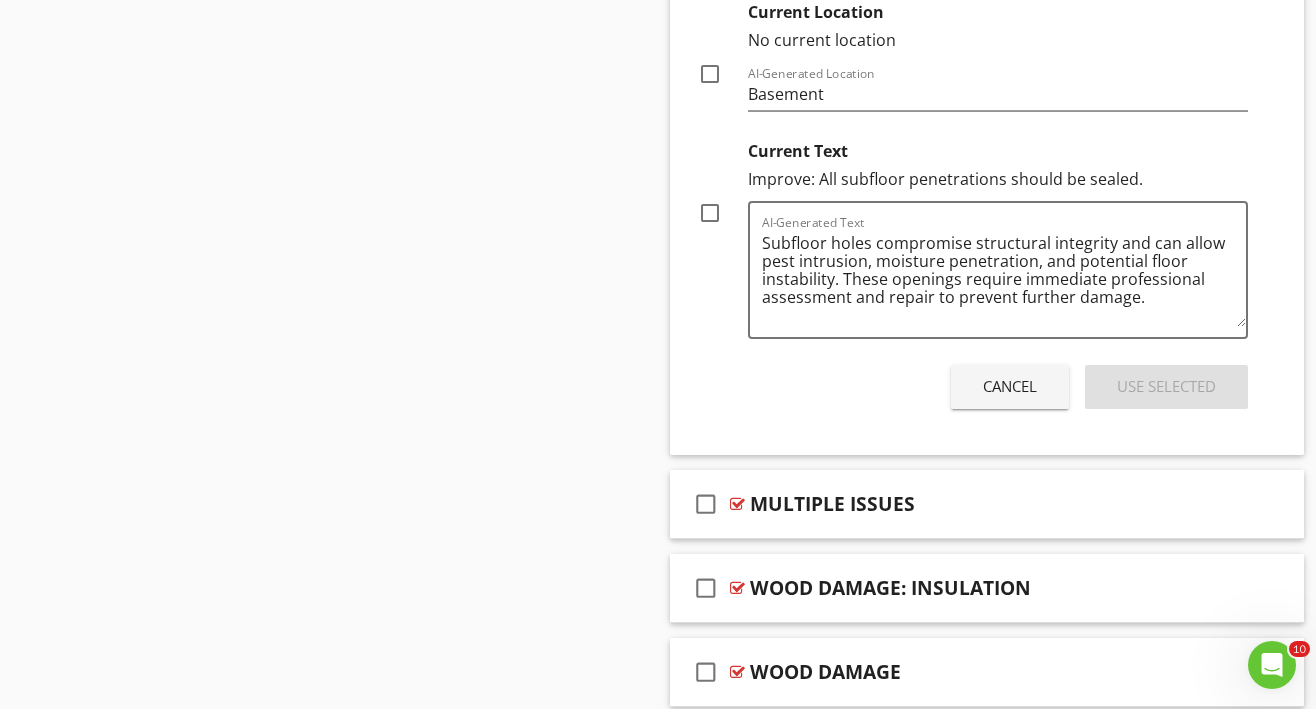 scroll, scrollTop: 1402, scrollLeft: 0, axis: vertical 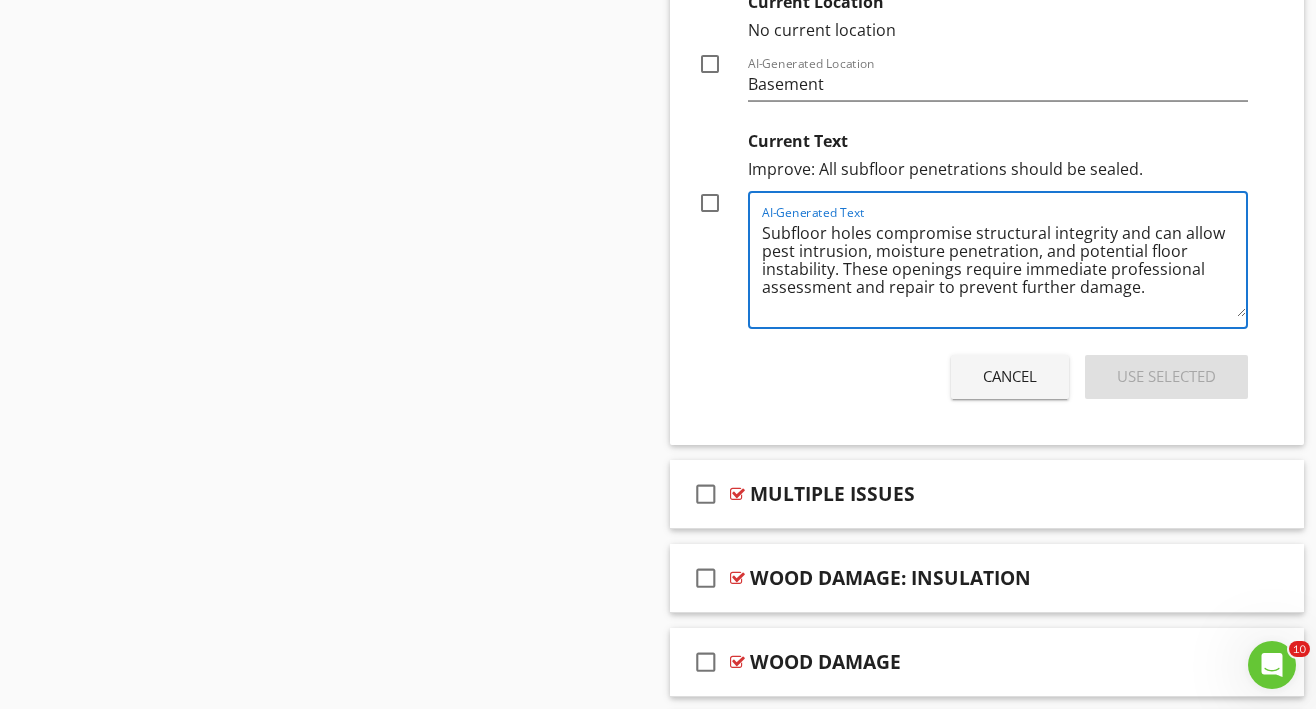 drag, startPoint x: 762, startPoint y: 212, endPoint x: 866, endPoint y: 224, distance: 104.69002 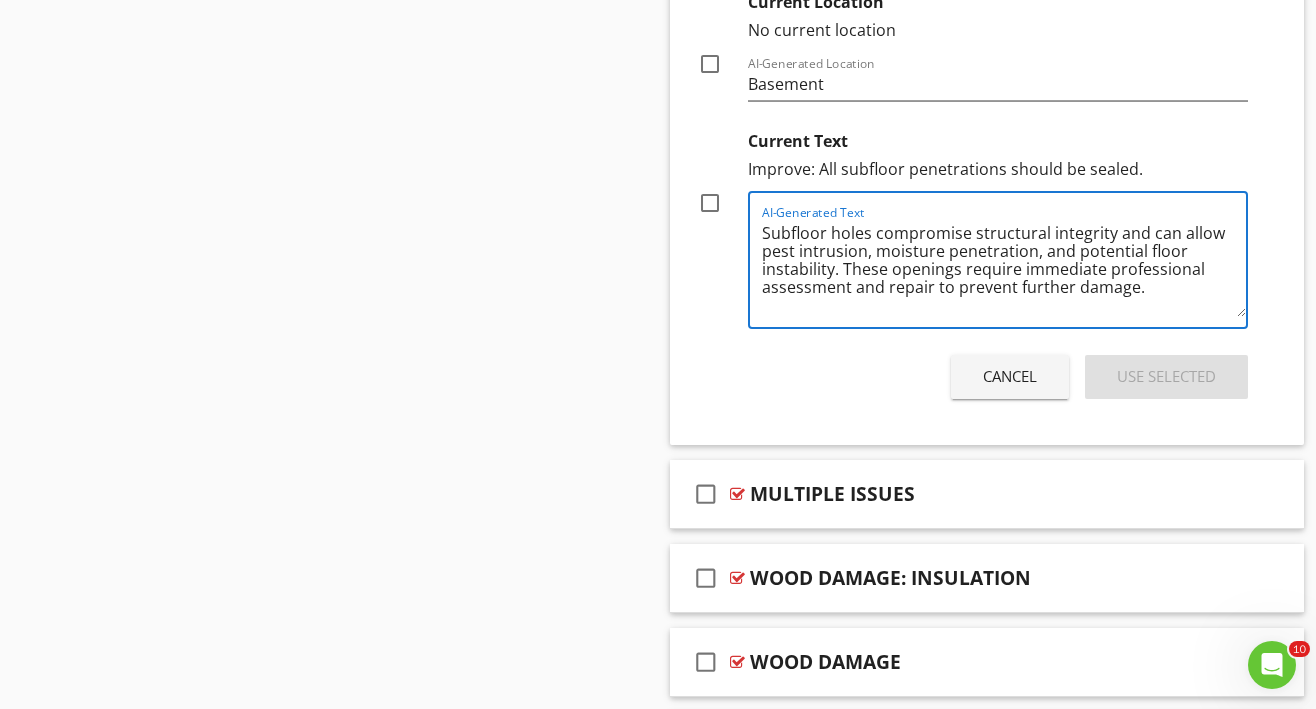 drag, startPoint x: 844, startPoint y: 249, endPoint x: 1016, endPoint y: 256, distance: 172.14238 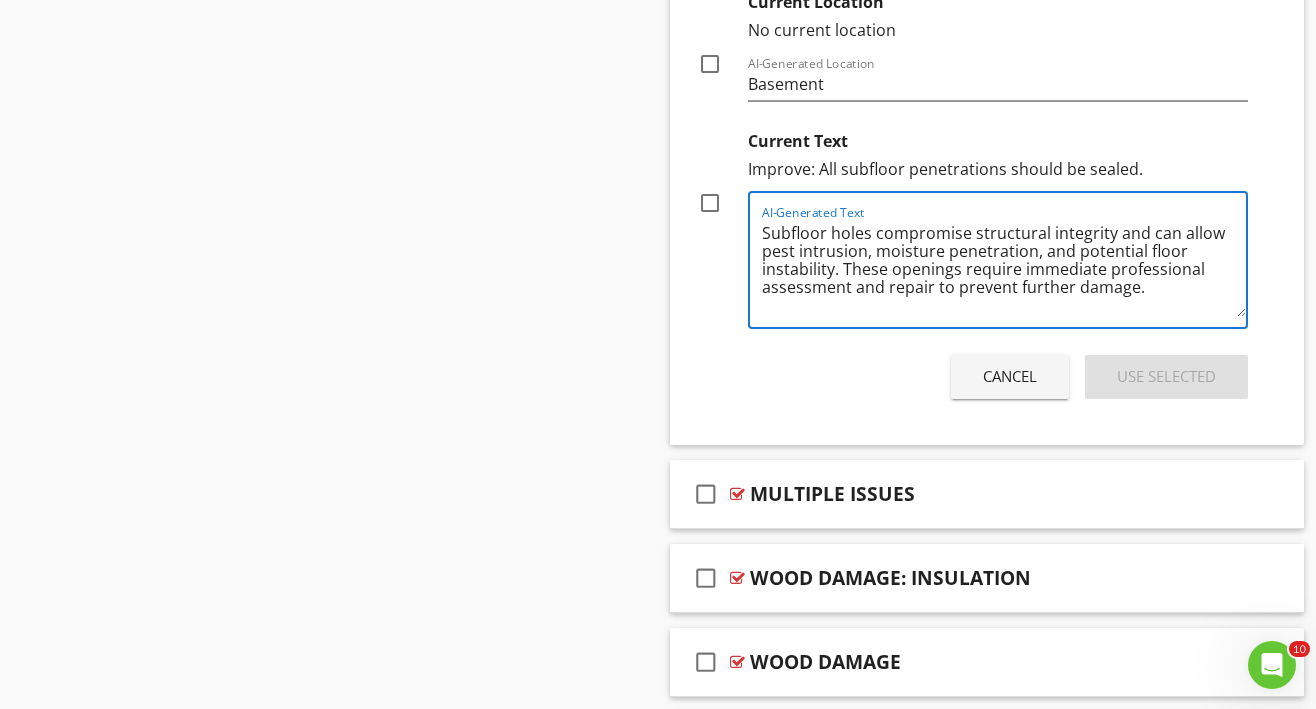 click on "Subfloor holes compromise structural integrity and can allow pest intrusion, moisture penetration, and potential floor instability. These openings require immediate professional assessment and repair to prevent further damage." at bounding box center (1004, 267) 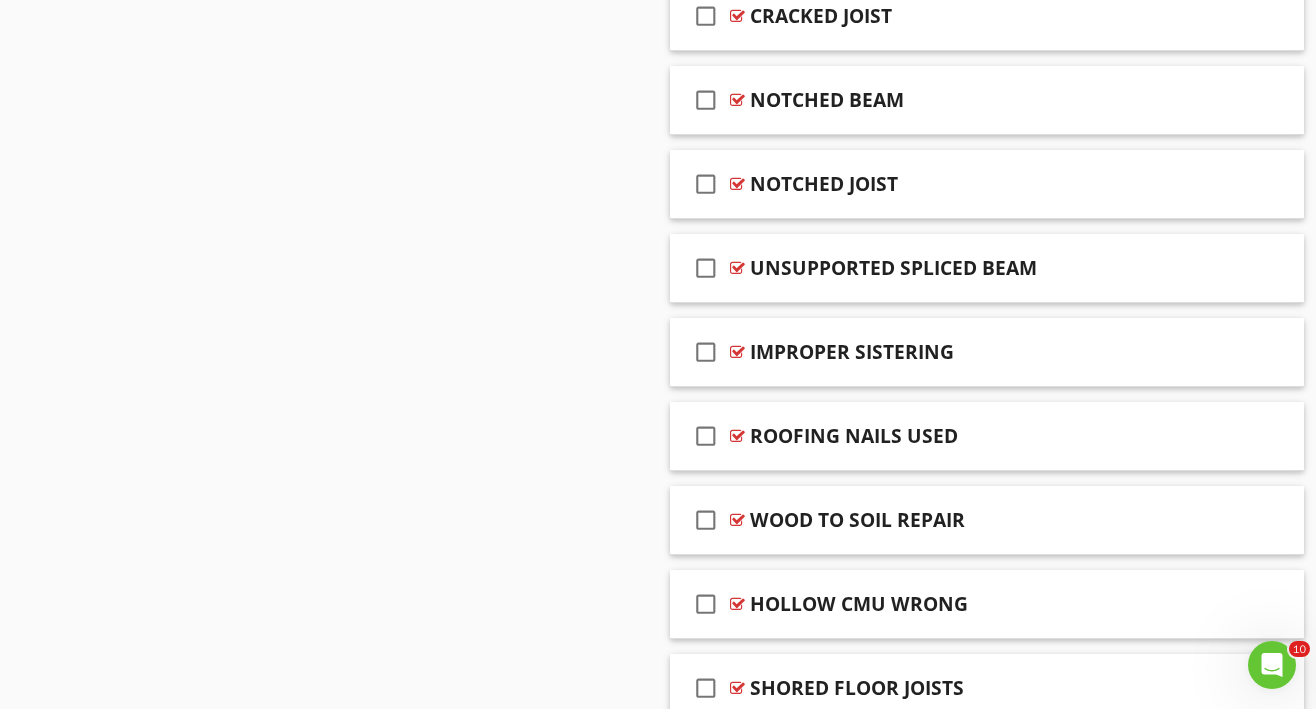 scroll, scrollTop: 2824, scrollLeft: 0, axis: vertical 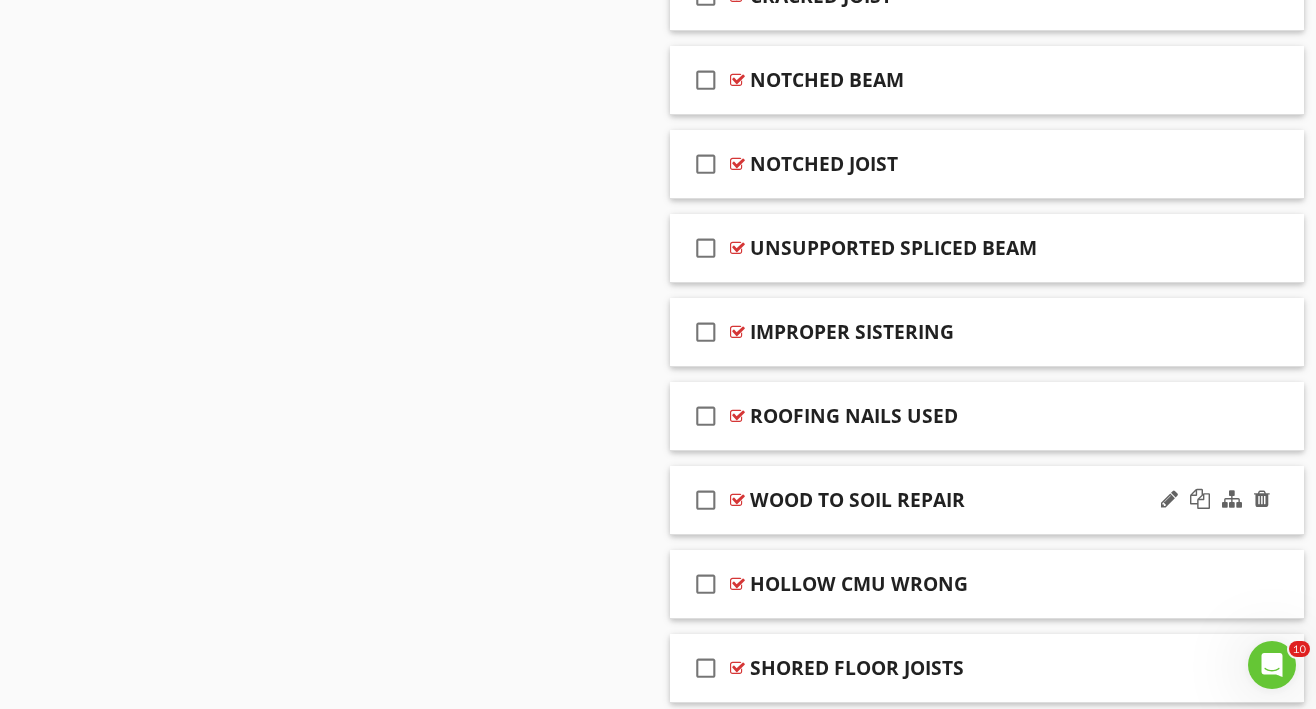 click on "WOOD TO SOIL REPAIR" at bounding box center (973, 500) 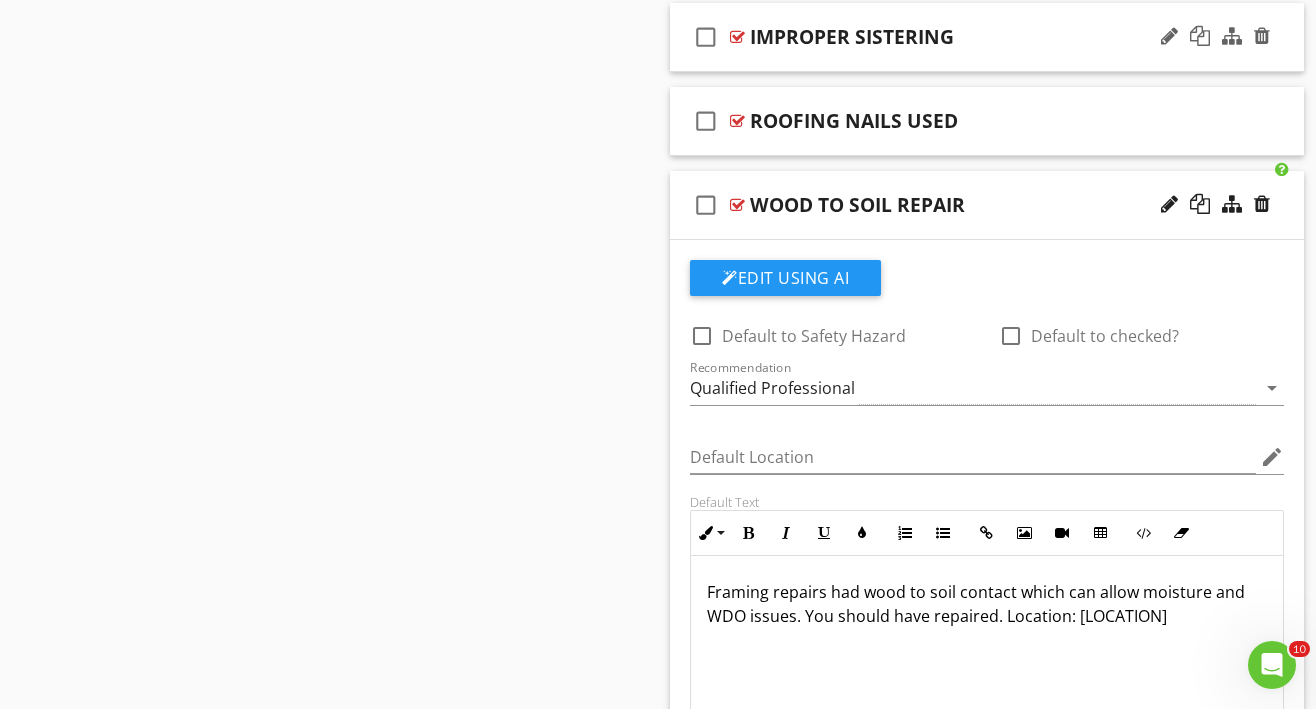 scroll, scrollTop: 3163, scrollLeft: 0, axis: vertical 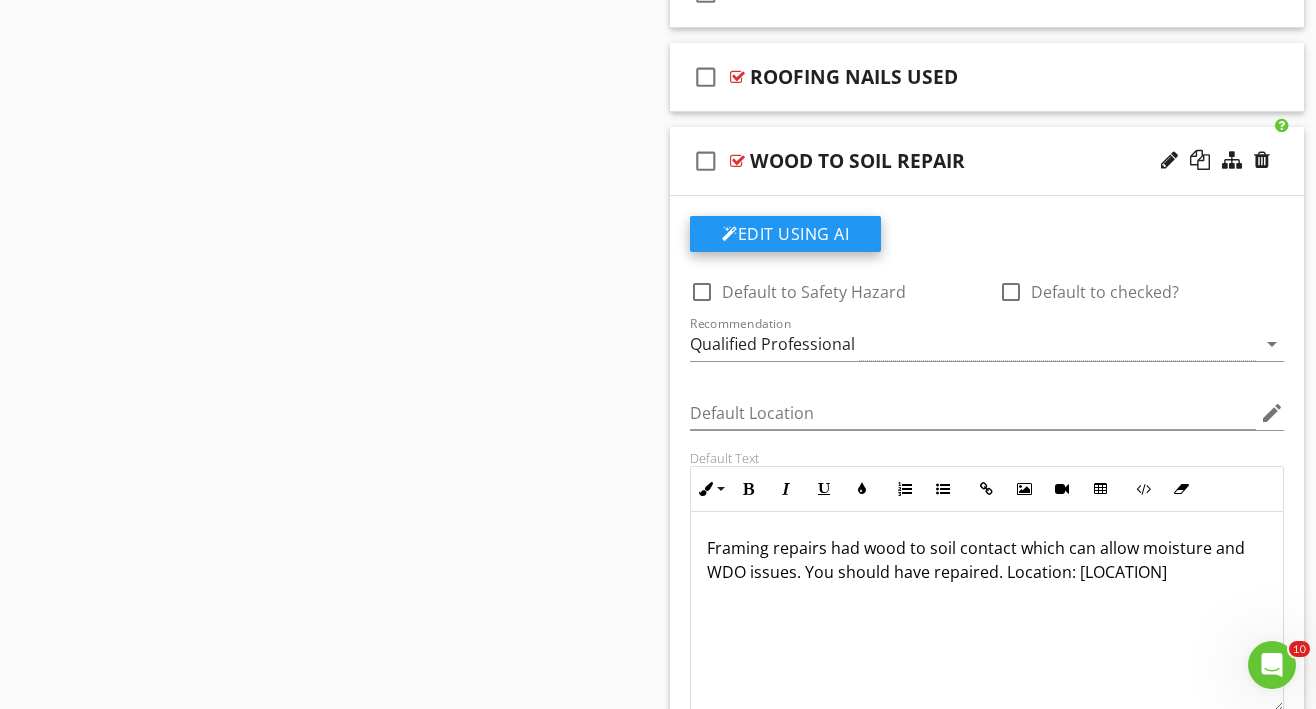 click on "Edit Using AI" at bounding box center (785, 234) 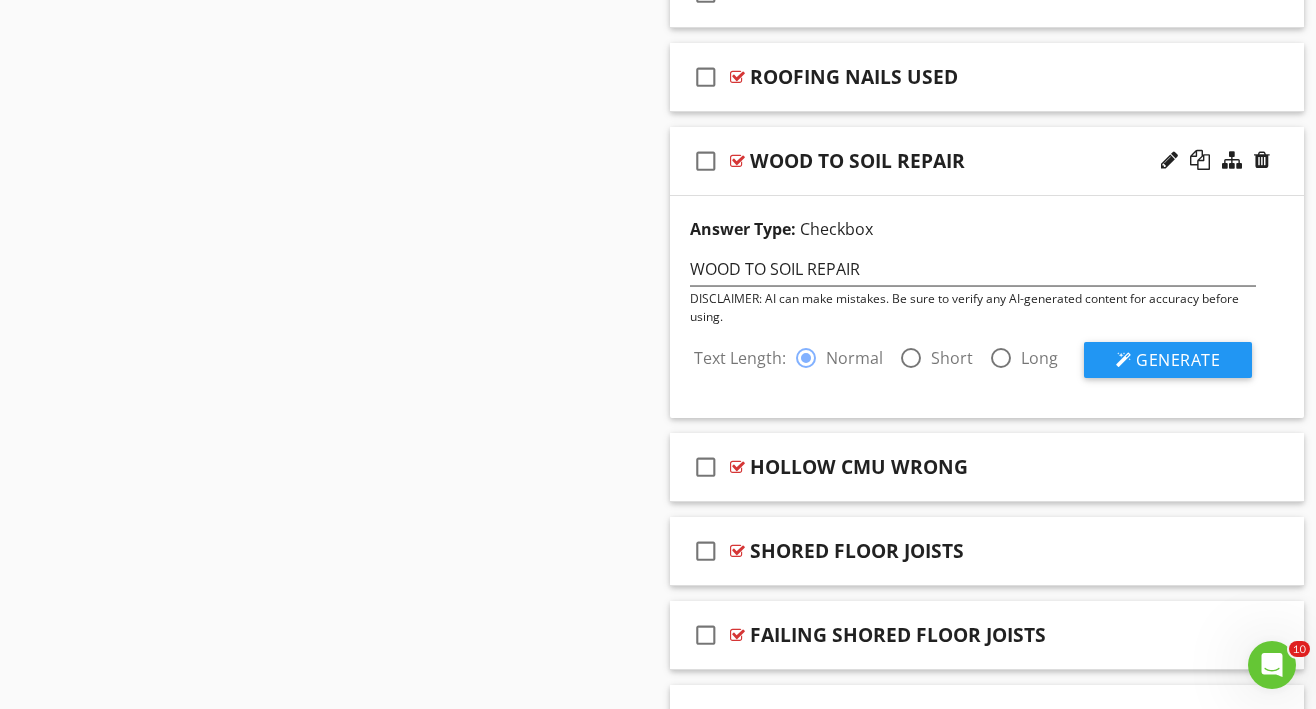 click at bounding box center [911, -2149] 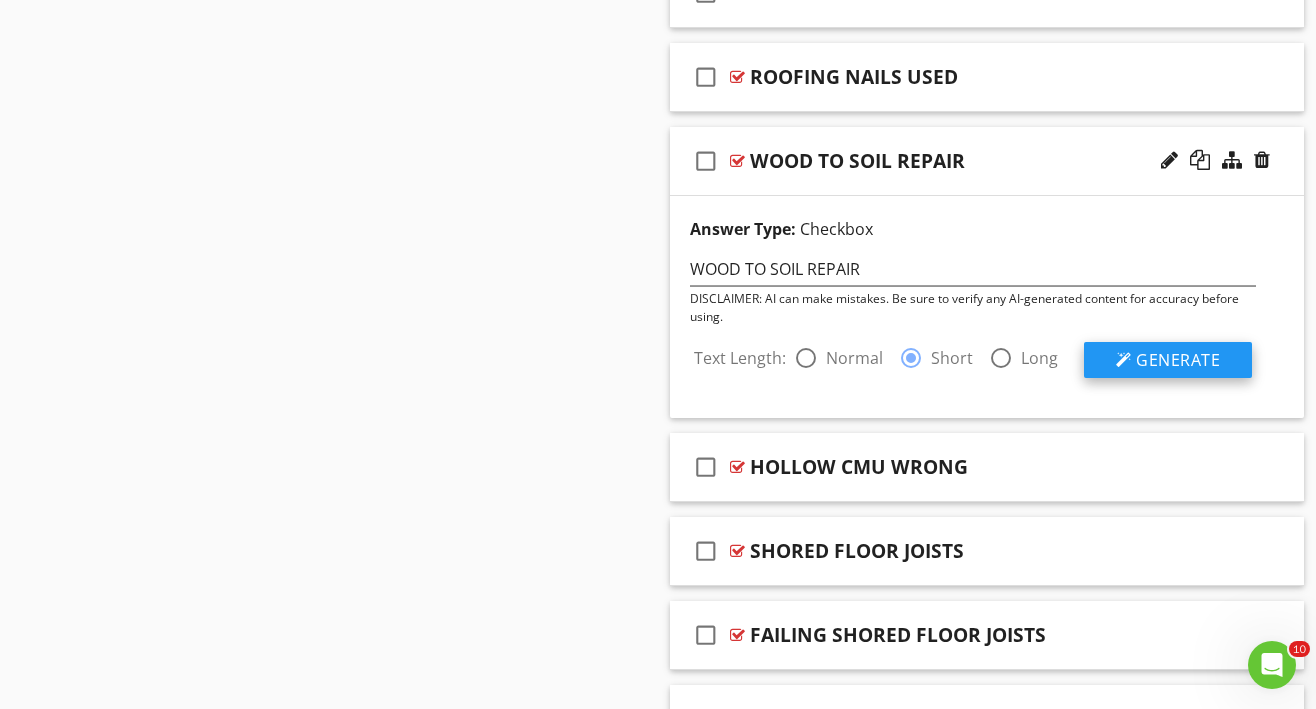 click at bounding box center [1124, 360] 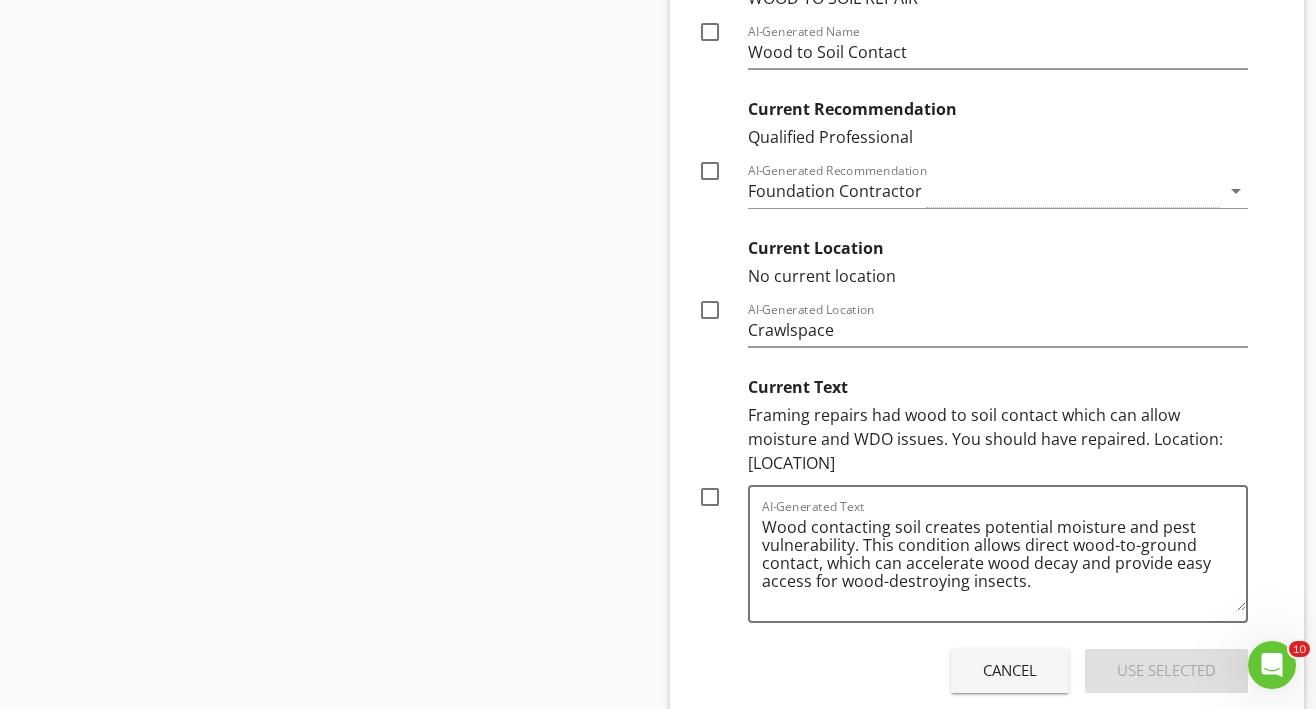 scroll, scrollTop: 3651, scrollLeft: 0, axis: vertical 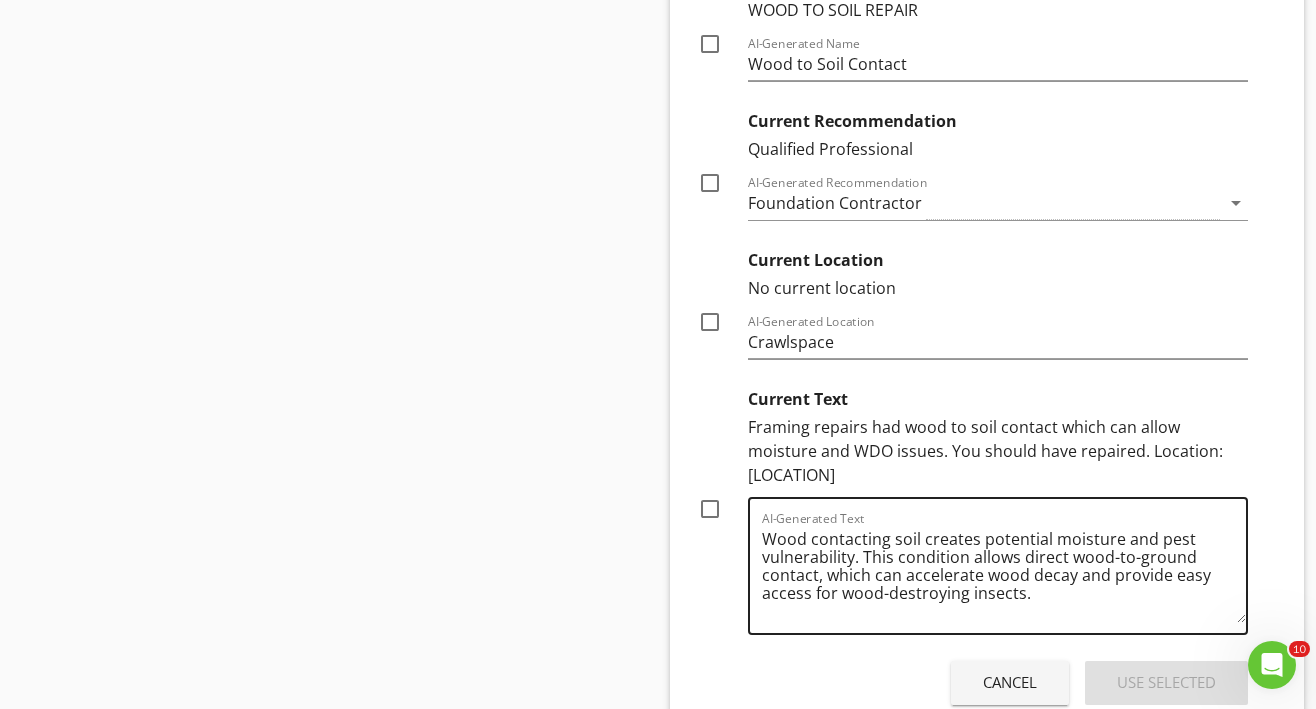 drag, startPoint x: 761, startPoint y: 494, endPoint x: 765, endPoint y: 553, distance: 59.135437 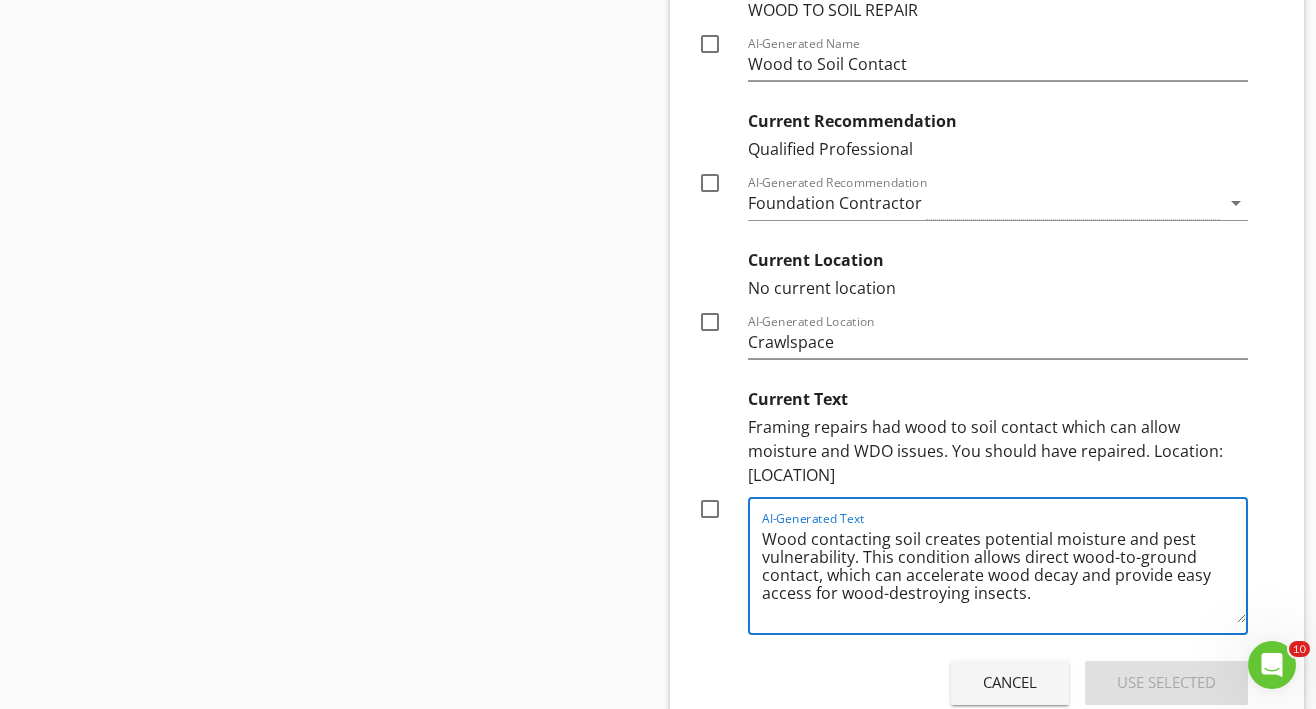 click on "Wood contacting soil creates potential moisture and pest vulnerability. This condition allows direct wood-to-ground contact, which can accelerate wood decay and provide easy access for wood-destroying insects." at bounding box center (1004, 573) 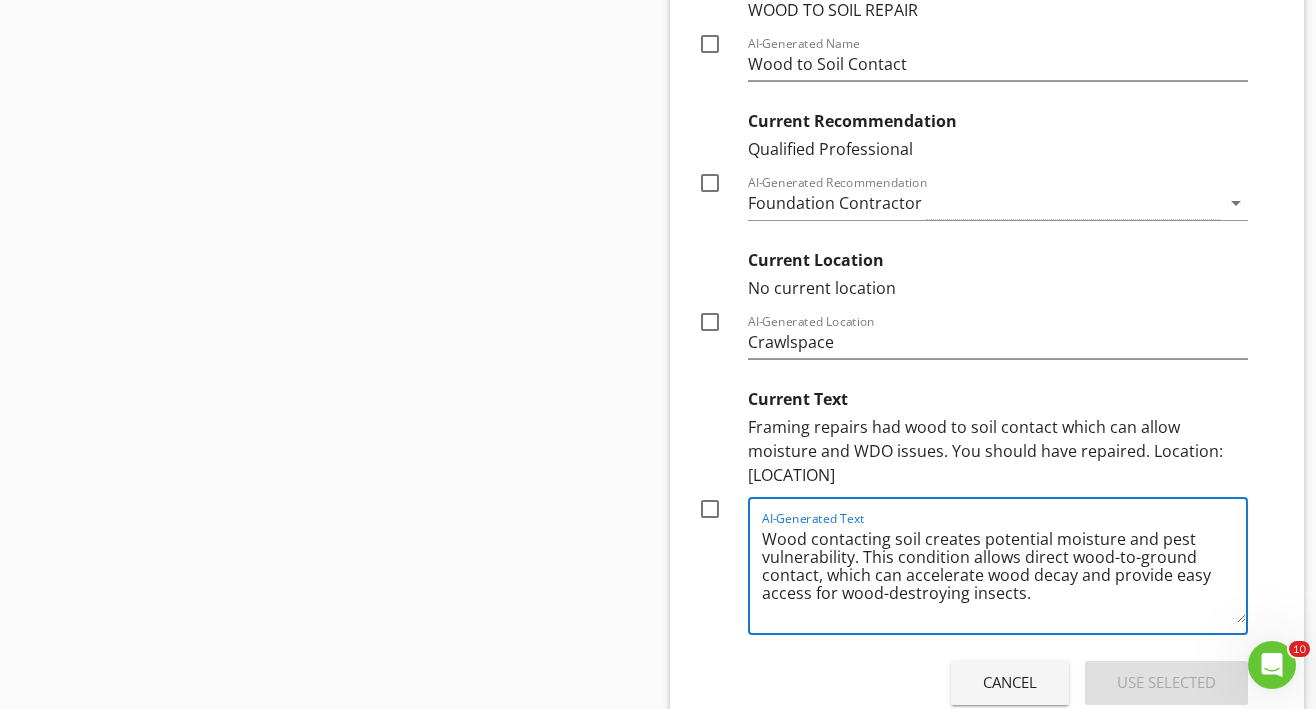 drag, startPoint x: 763, startPoint y: 489, endPoint x: 783, endPoint y: 560, distance: 73.76314 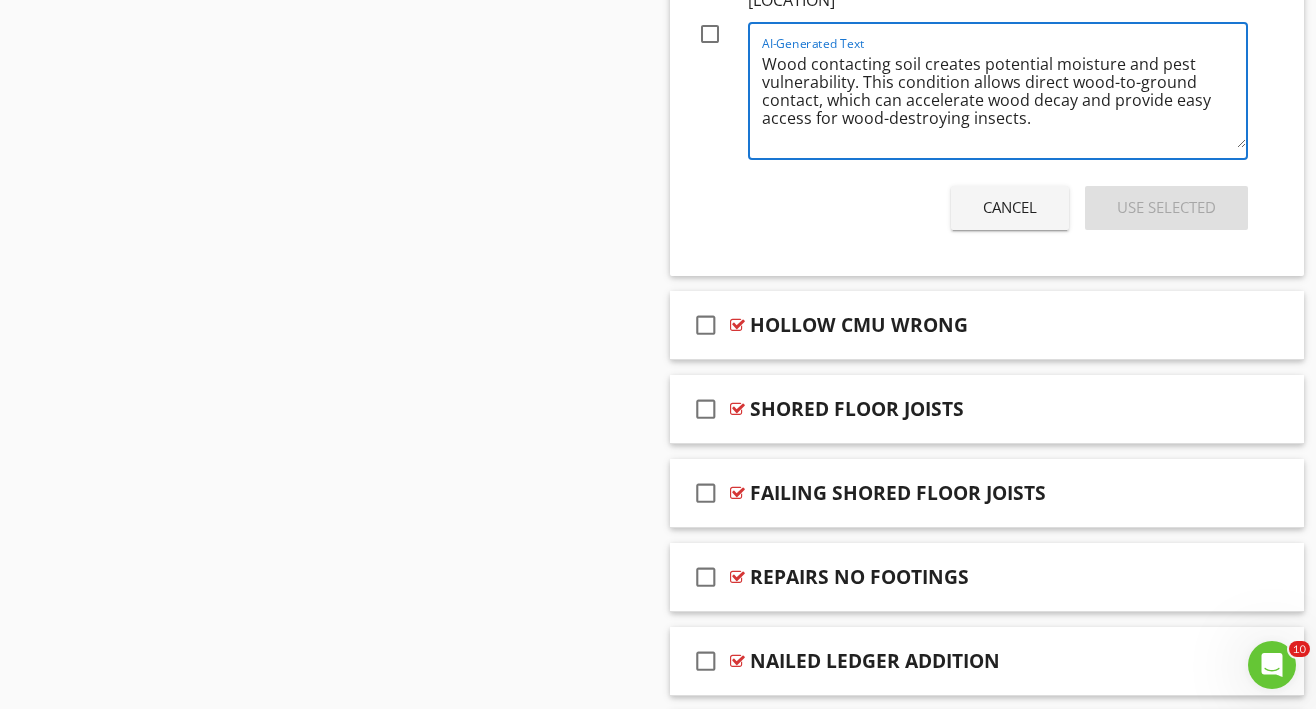 scroll, scrollTop: 4138, scrollLeft: 0, axis: vertical 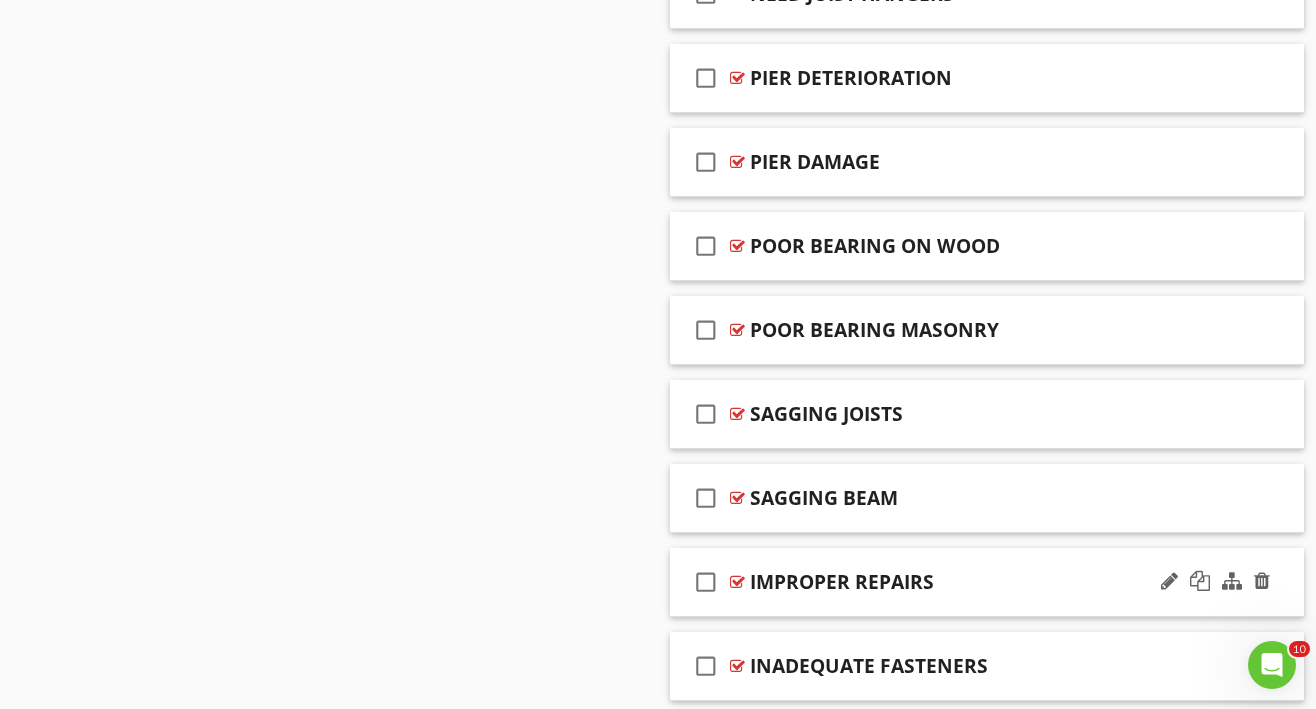 click on "check_box_outline_blank
IMPROPER REPAIRS" at bounding box center (987, 582) 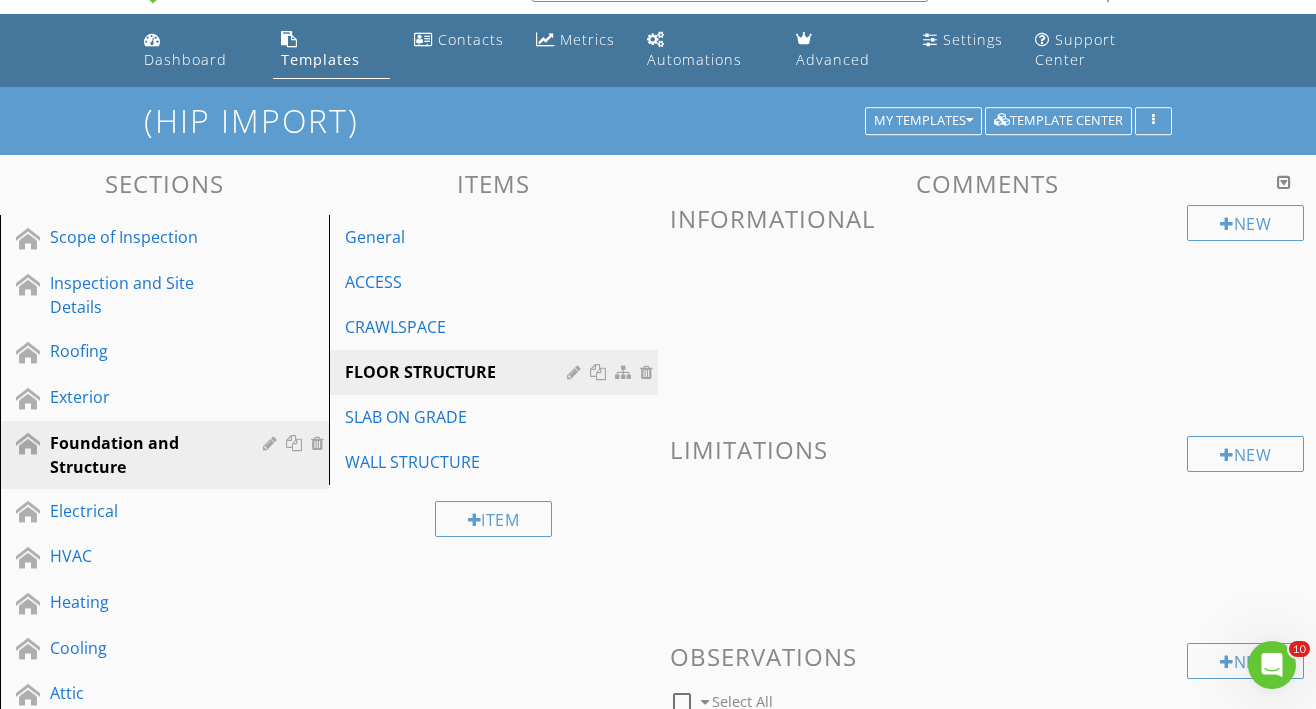 scroll, scrollTop: 0, scrollLeft: 0, axis: both 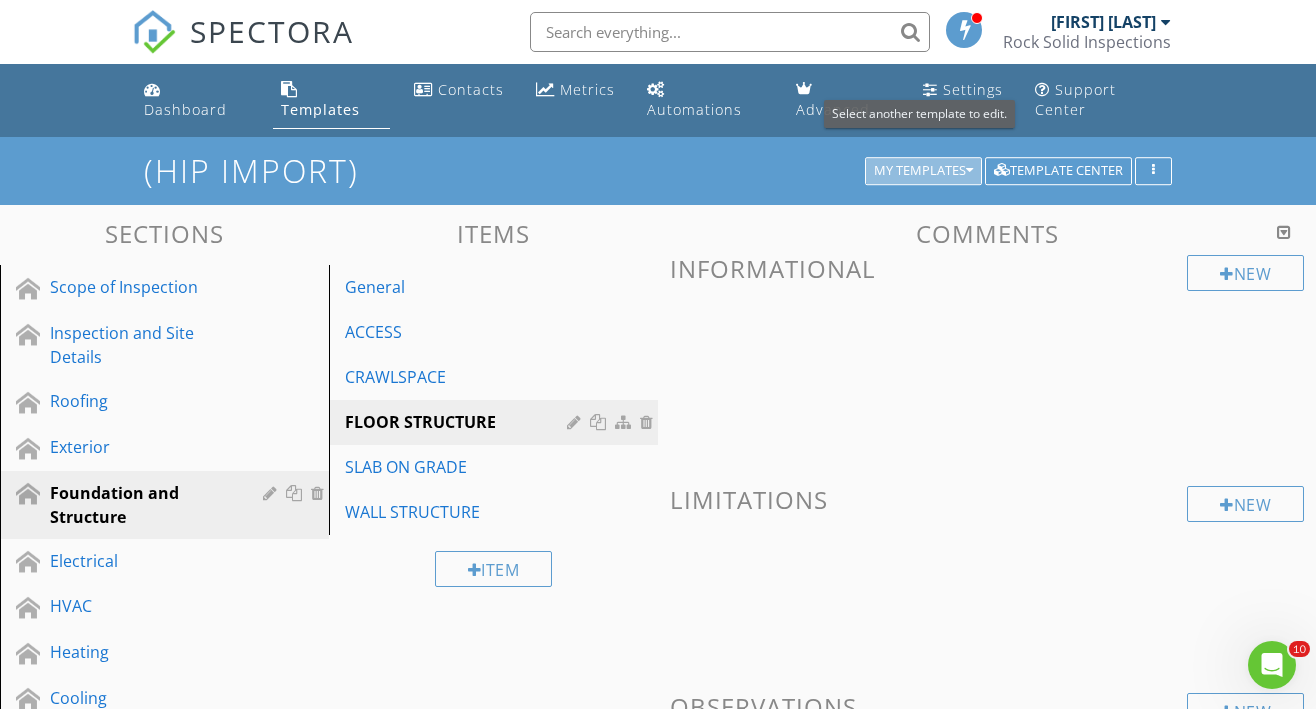 click at bounding box center [969, 171] 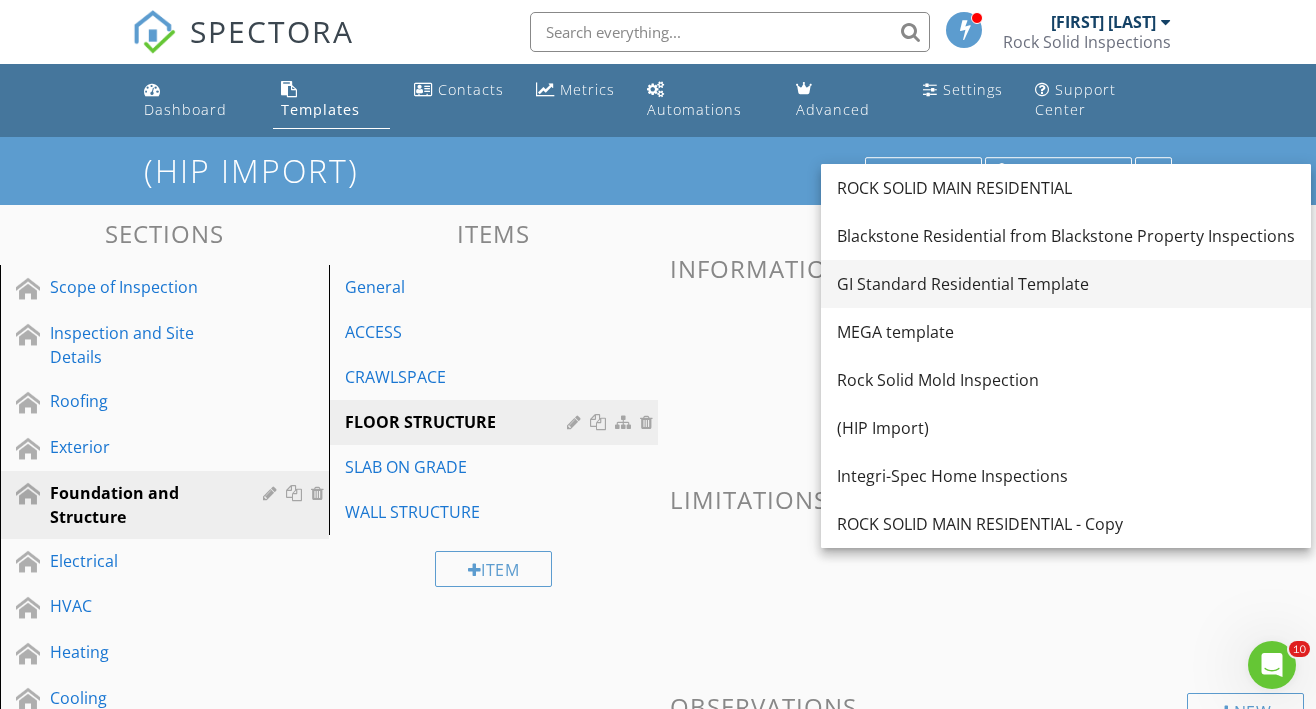 click on "GI Standard Residential Template" at bounding box center (1066, 284) 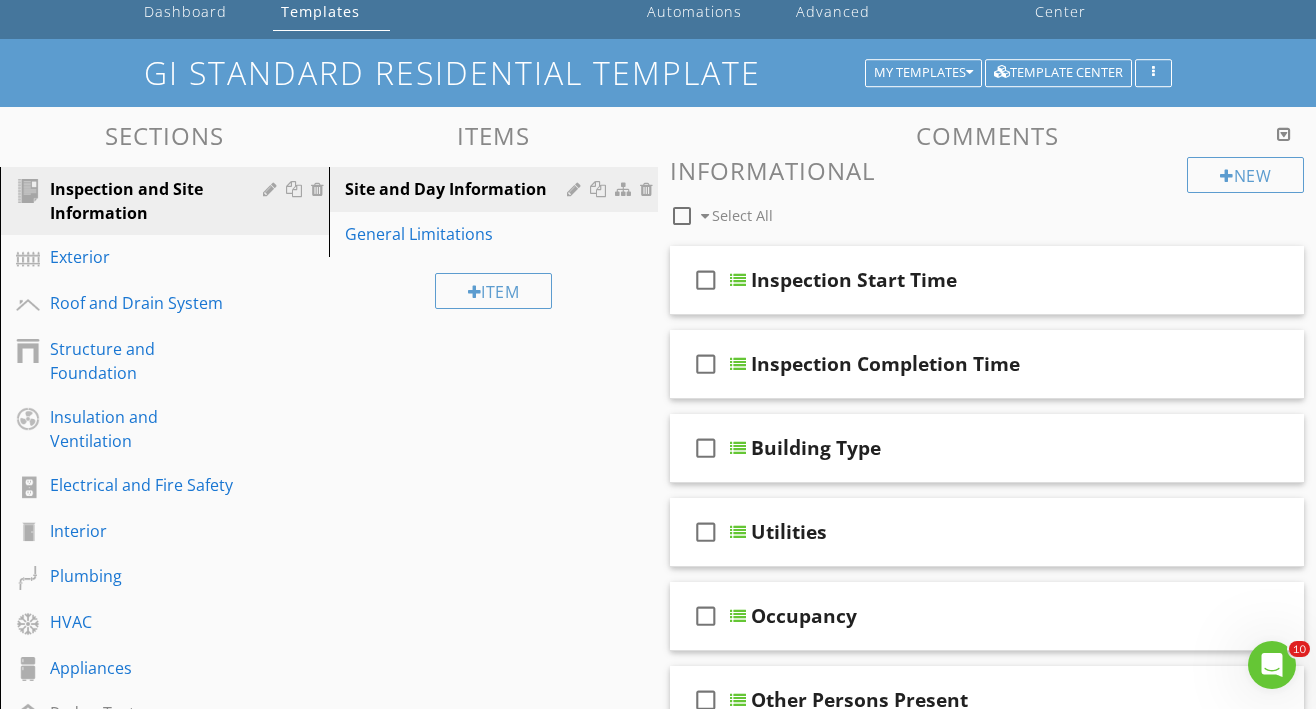 scroll, scrollTop: 100, scrollLeft: 0, axis: vertical 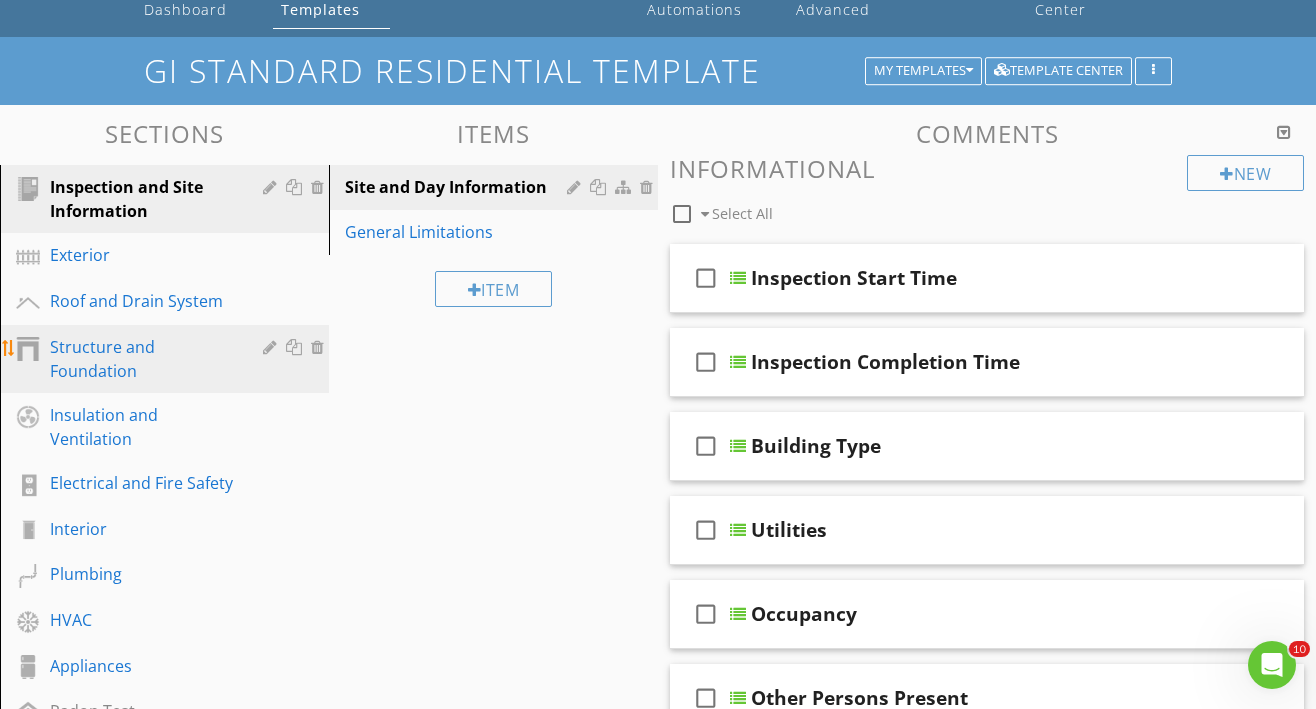 click on "Structure and Foundation" at bounding box center (142, 359) 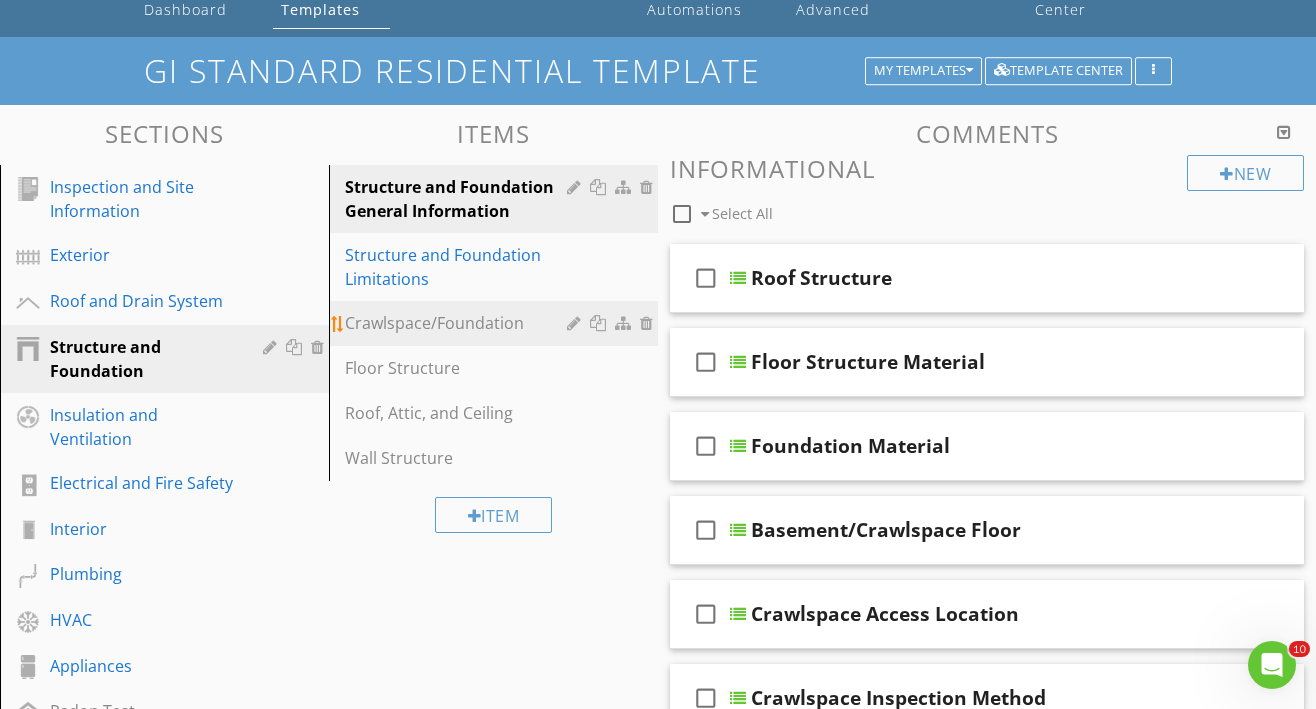 click on "Crawlspace/Foundation" at bounding box center [496, 323] 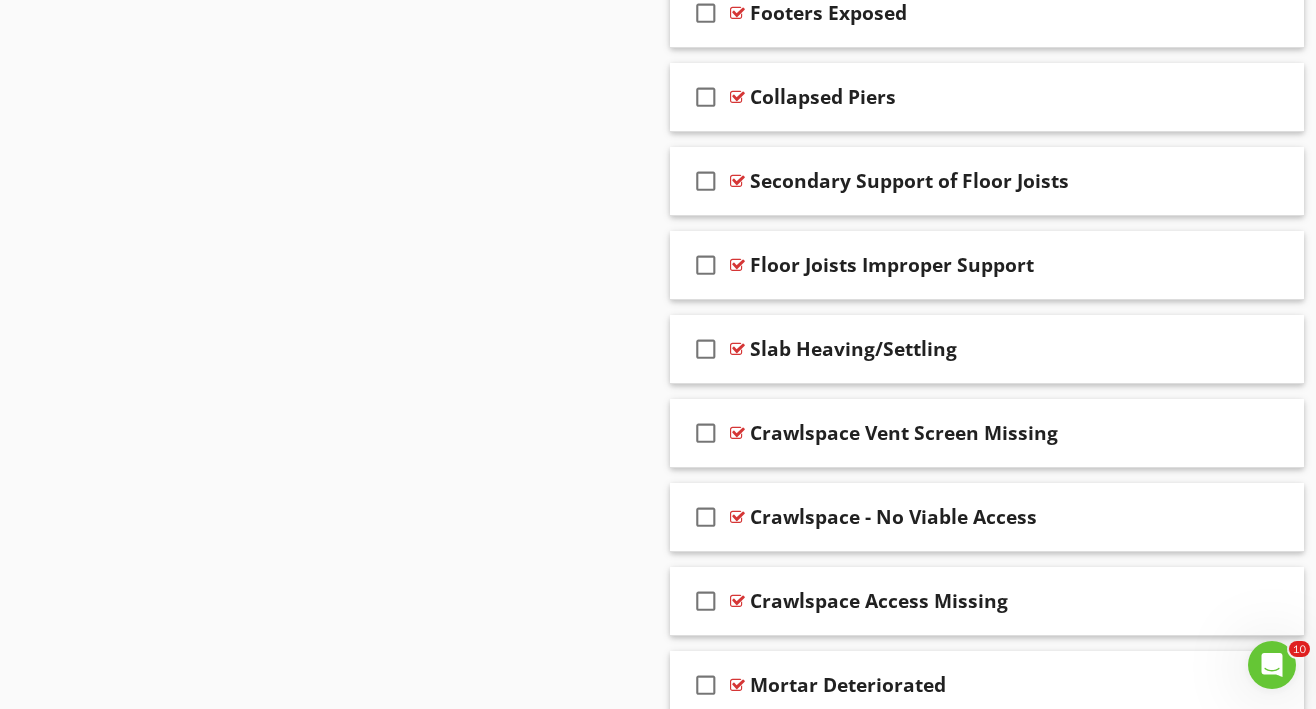 scroll, scrollTop: 1684, scrollLeft: 0, axis: vertical 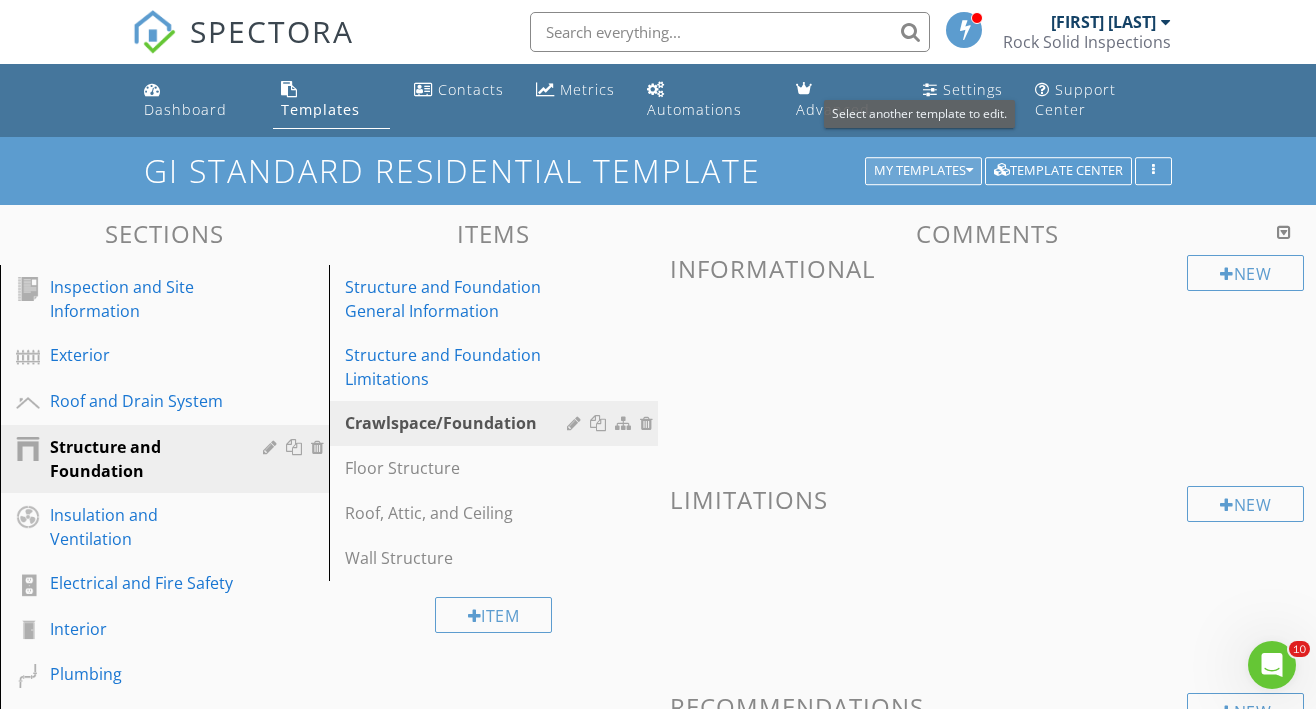 click at bounding box center (969, 171) 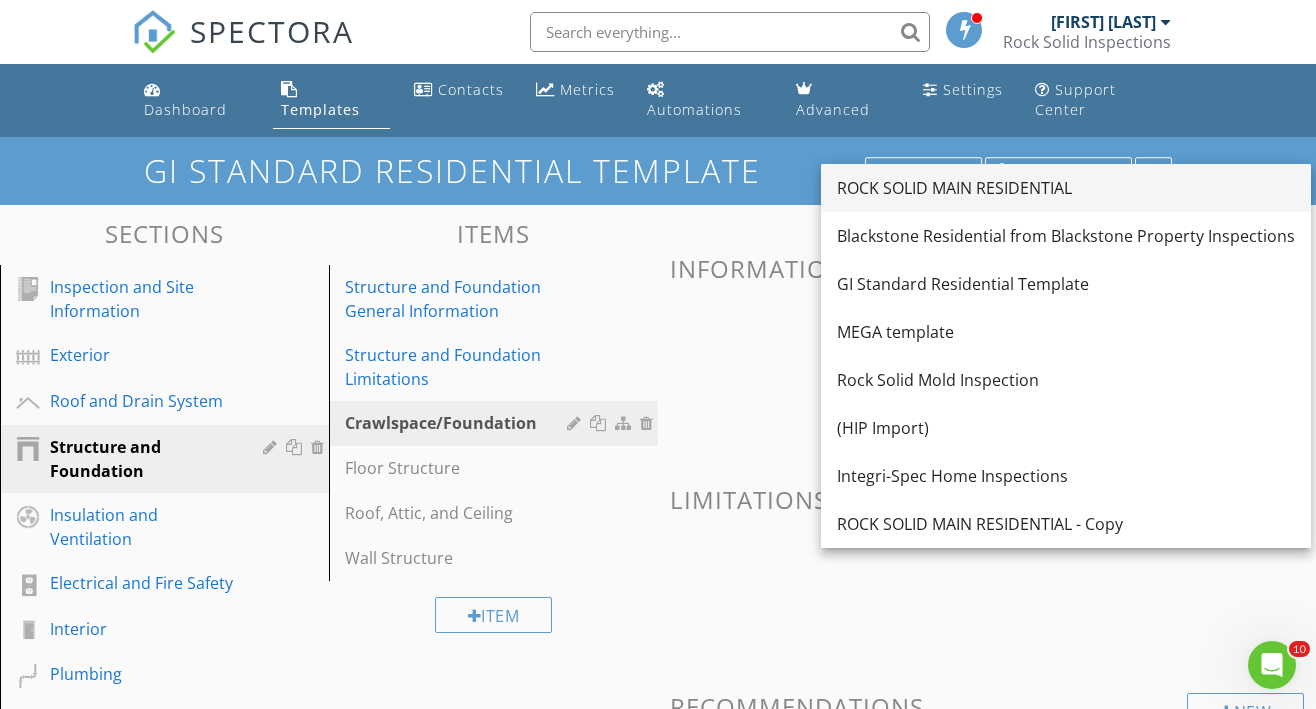 click on "ROCK SOLID MAIN RESIDENTIAL" at bounding box center [1066, 188] 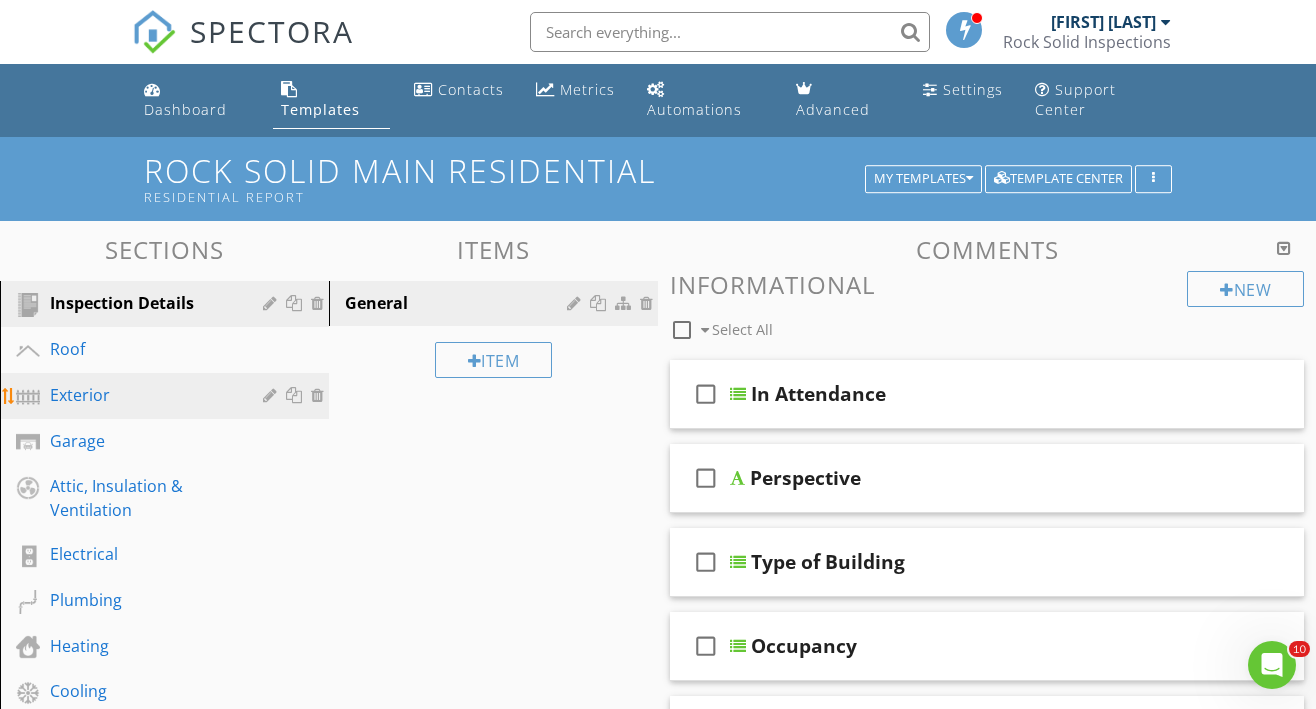 click on "Exterior" at bounding box center (142, 395) 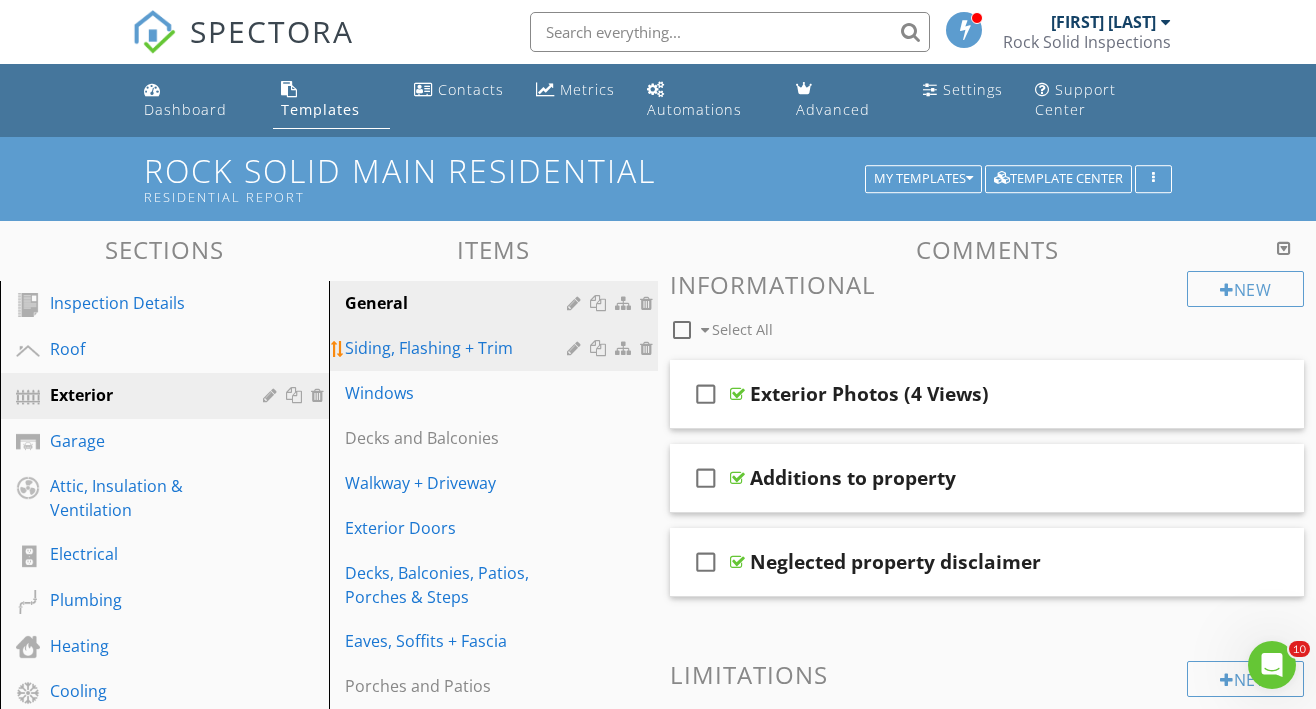click on "Siding, Flashing + Trim" at bounding box center [496, 348] 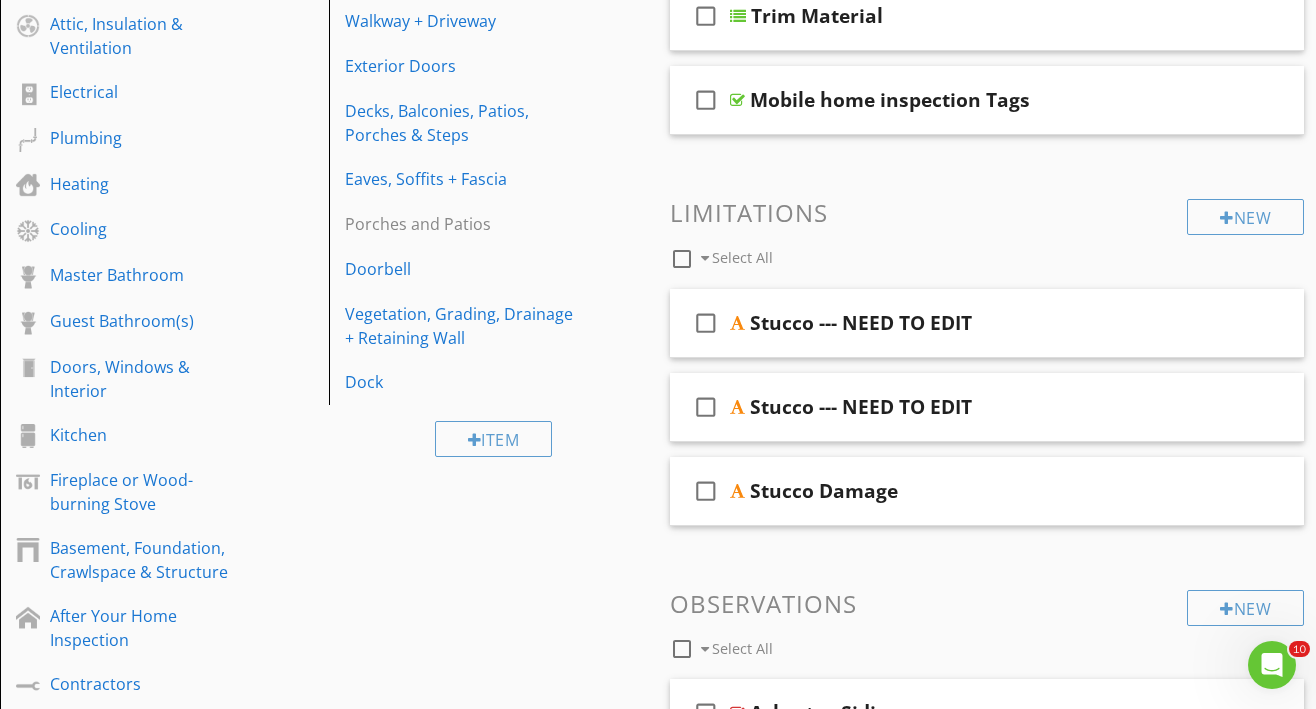 scroll, scrollTop: 470, scrollLeft: 0, axis: vertical 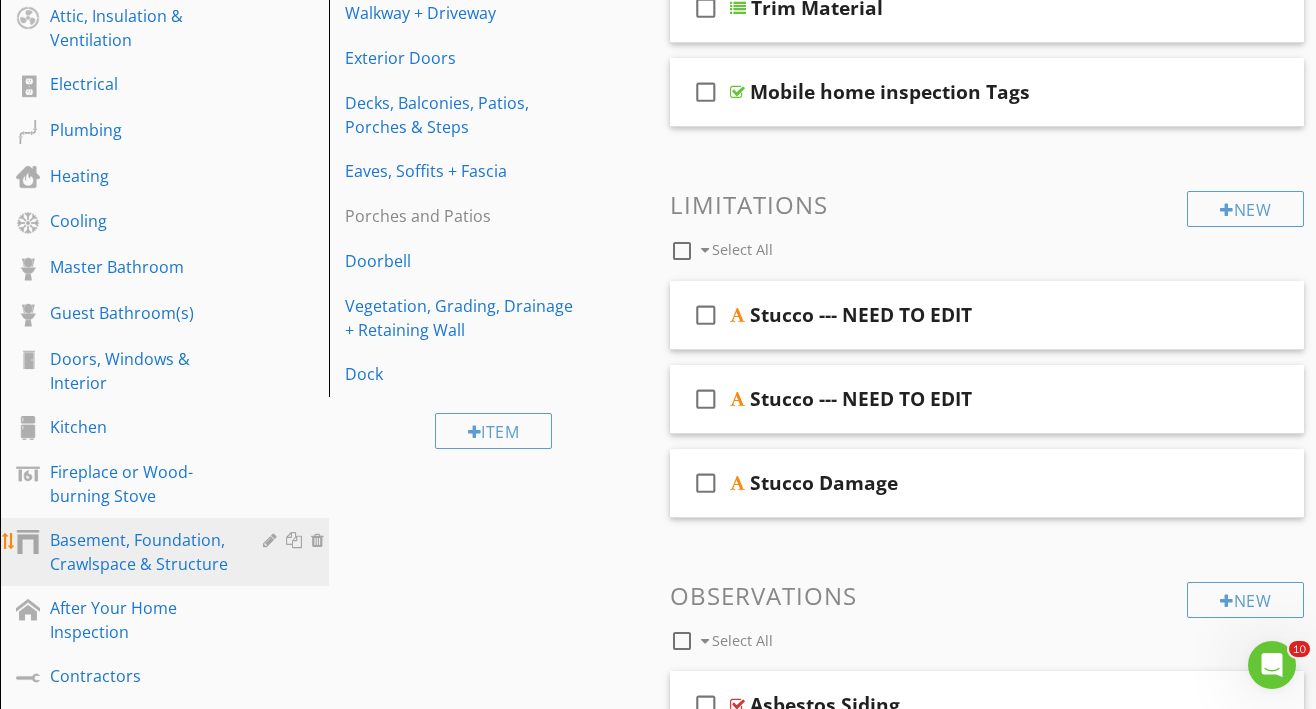 click on "Basement, Foundation, Crawlspace & Structure" at bounding box center (142, 552) 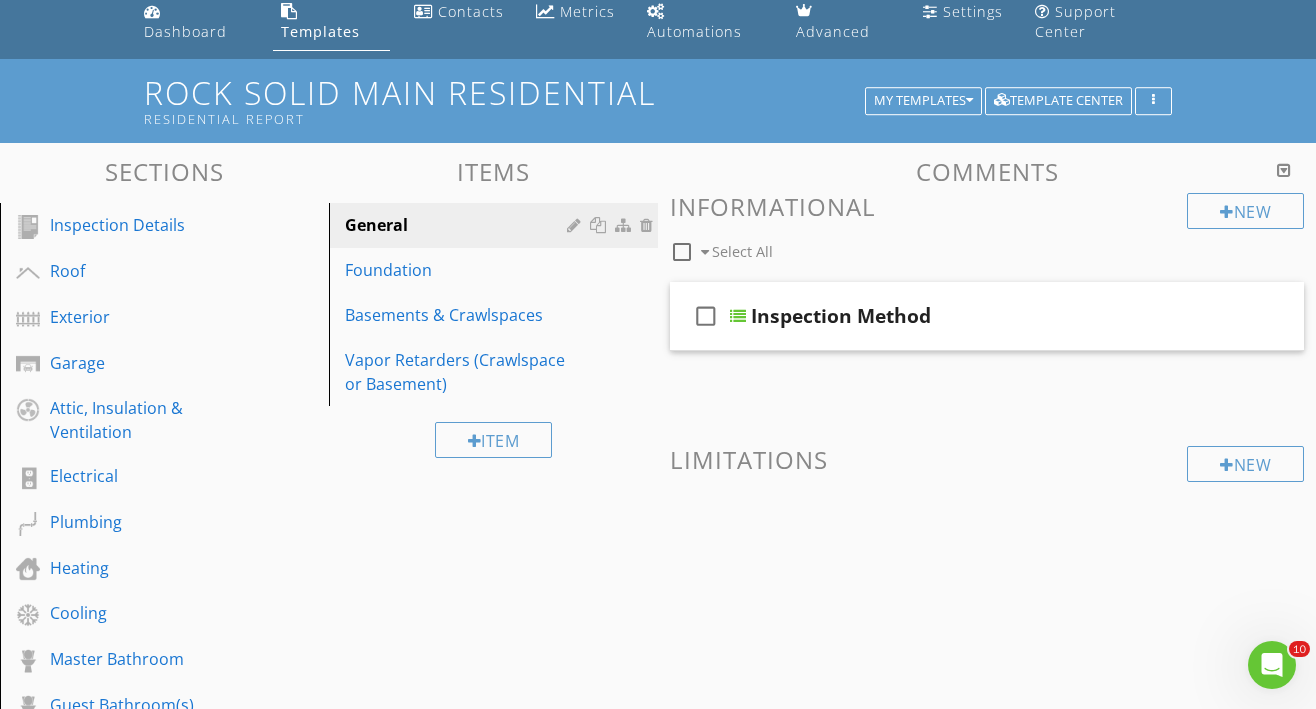 scroll, scrollTop: 66, scrollLeft: 0, axis: vertical 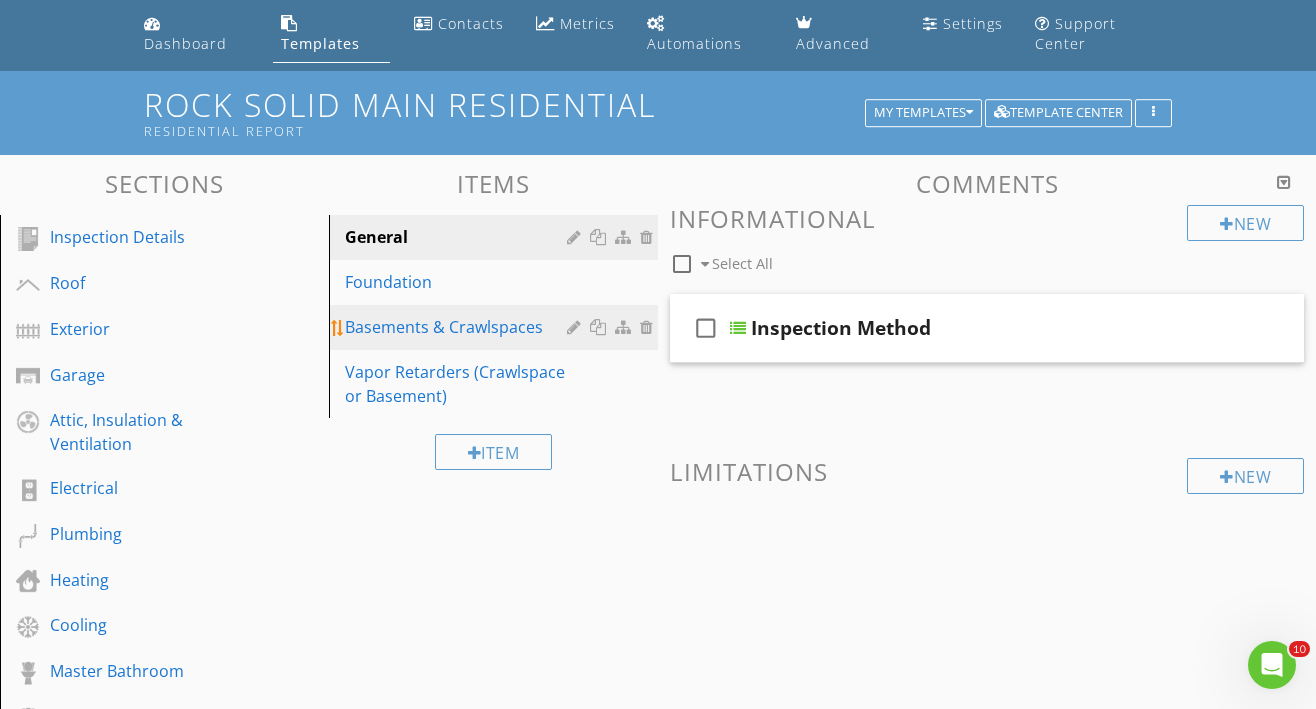 click on "Basements & Crawlspaces" at bounding box center [459, 327] 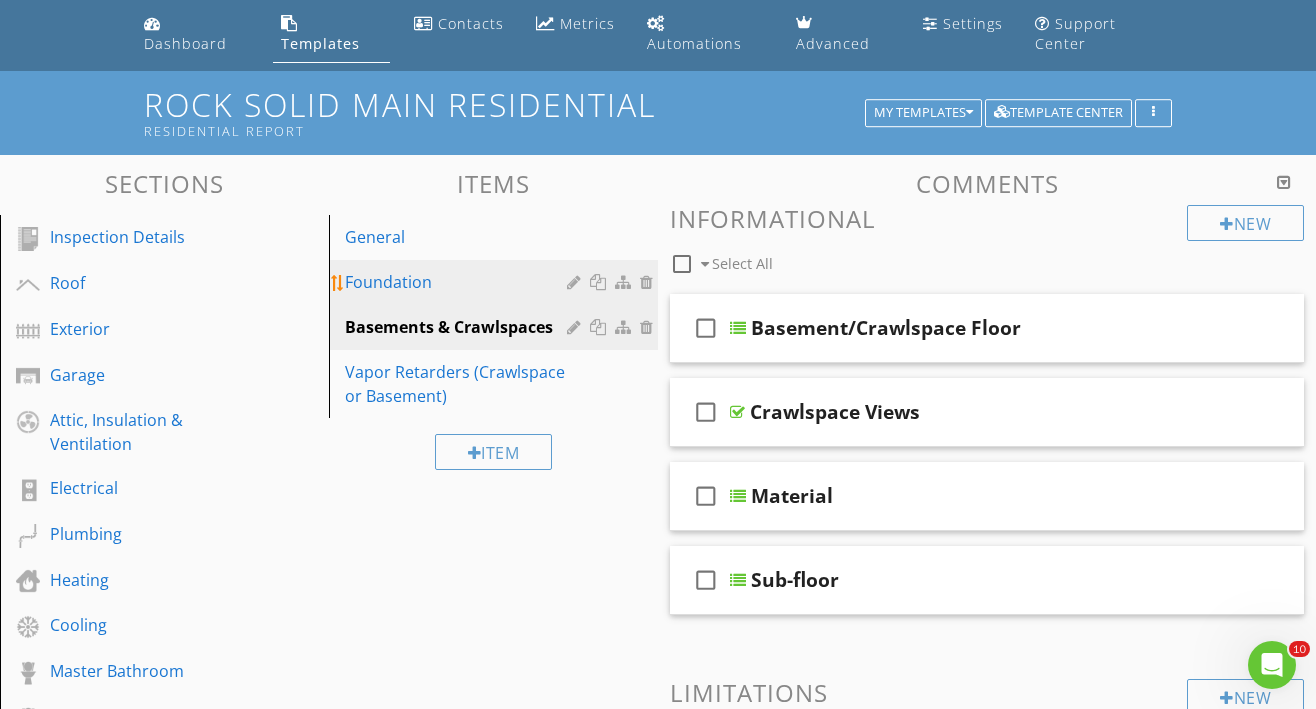 click on "Foundation" at bounding box center [459, 282] 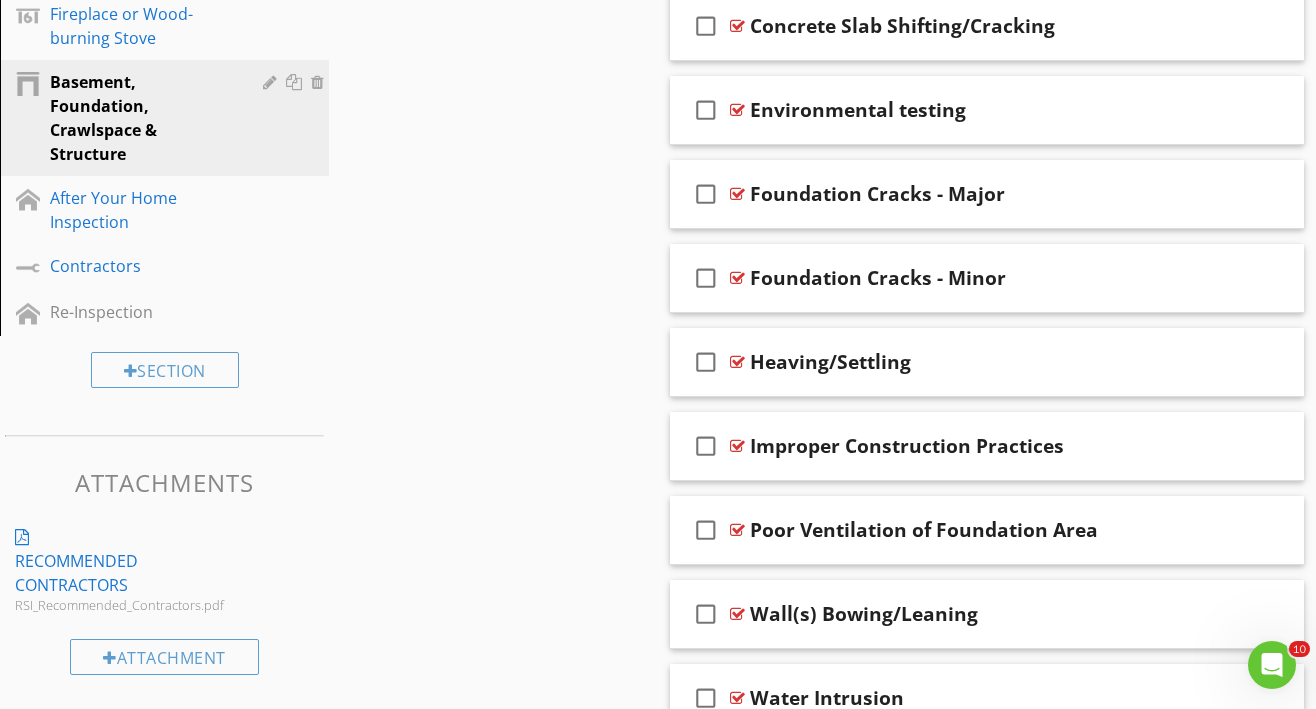 scroll, scrollTop: 911, scrollLeft: 0, axis: vertical 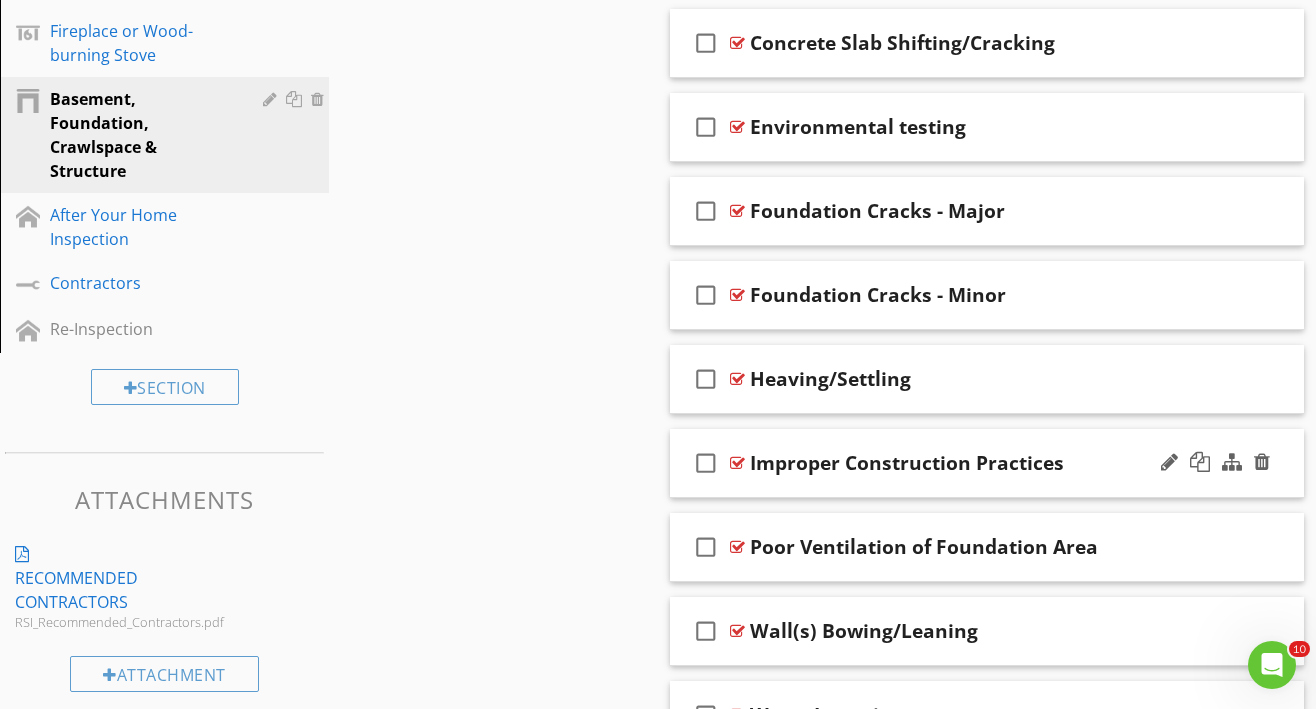 click on "check_box_outline_blank
Improper Construction Practices" at bounding box center [987, 463] 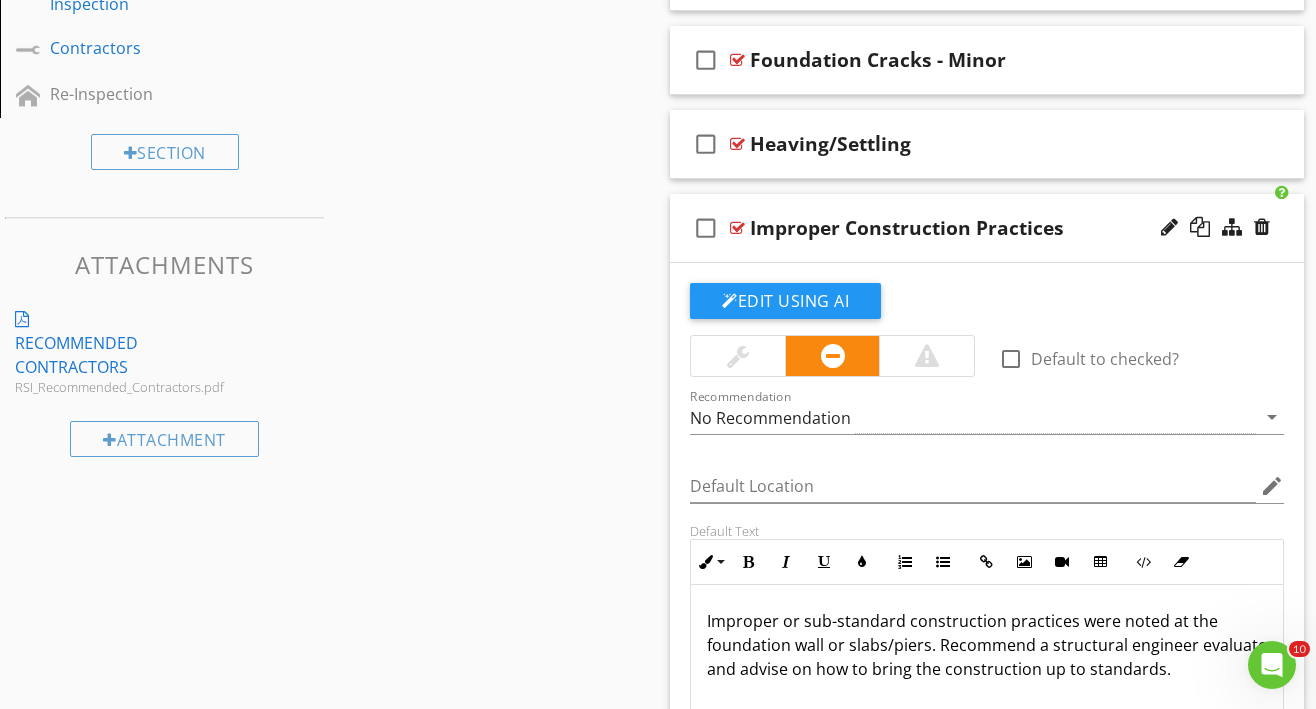 scroll, scrollTop: 1191, scrollLeft: 0, axis: vertical 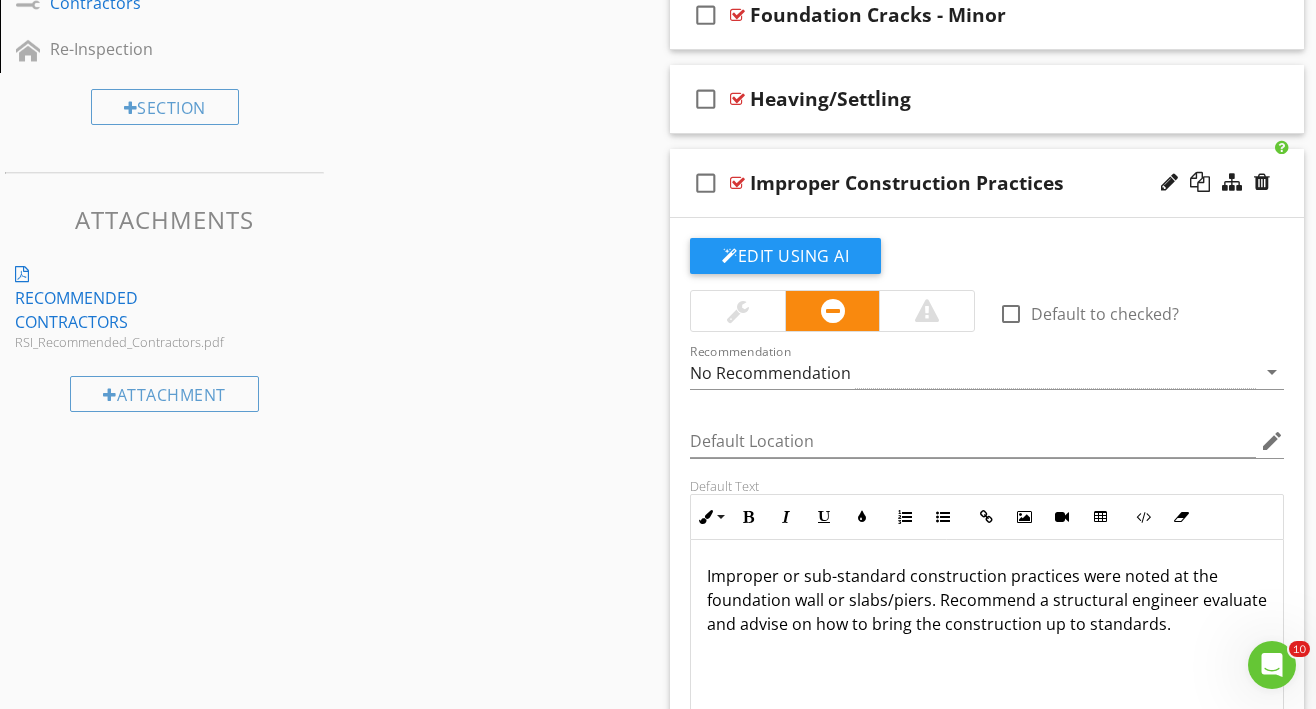 drag, startPoint x: 702, startPoint y: 548, endPoint x: 692, endPoint y: 626, distance: 78.63841 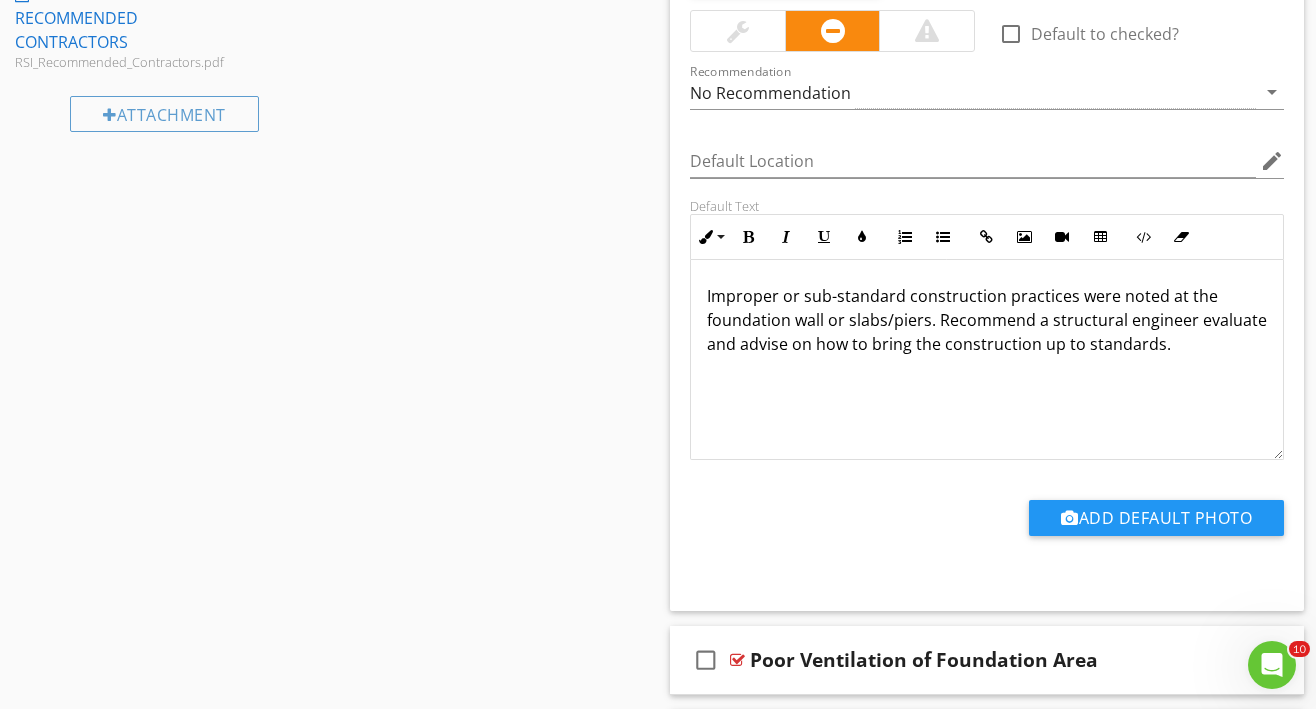 scroll, scrollTop: 1684, scrollLeft: 0, axis: vertical 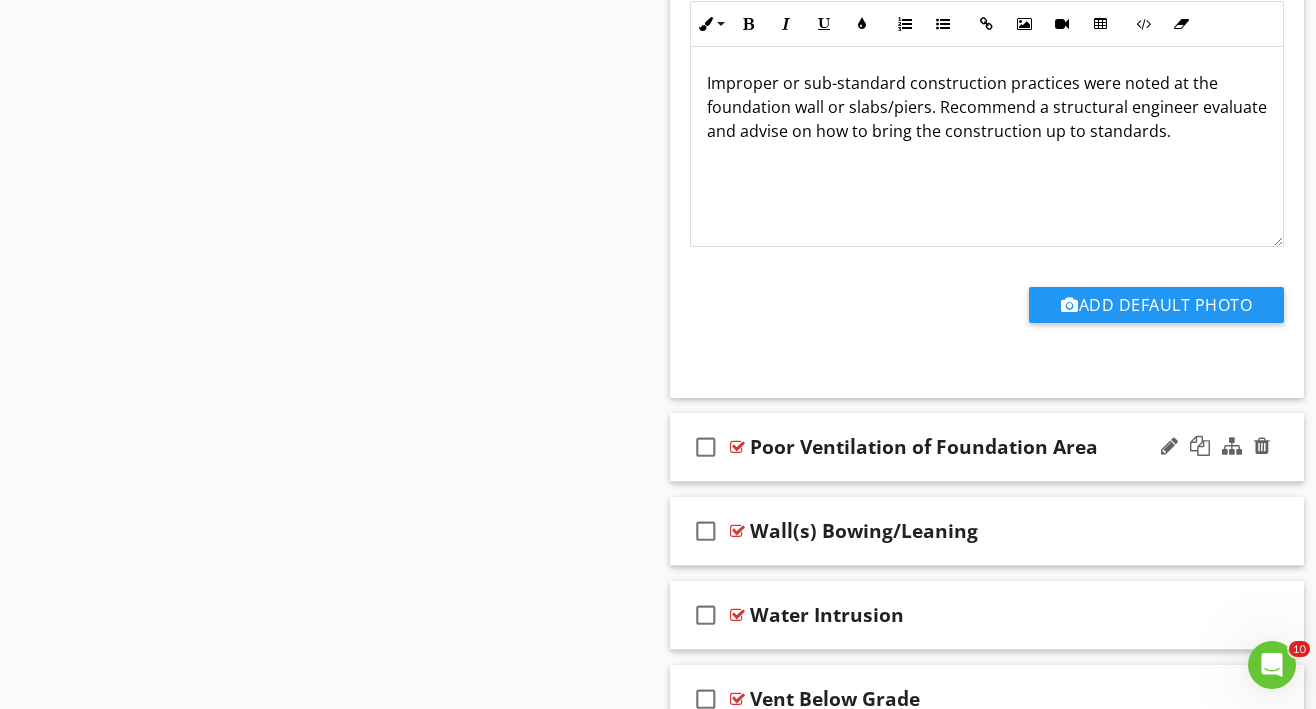 click on "check_box_outline_blank
Poor Ventilation of Foundation Area" at bounding box center [987, 447] 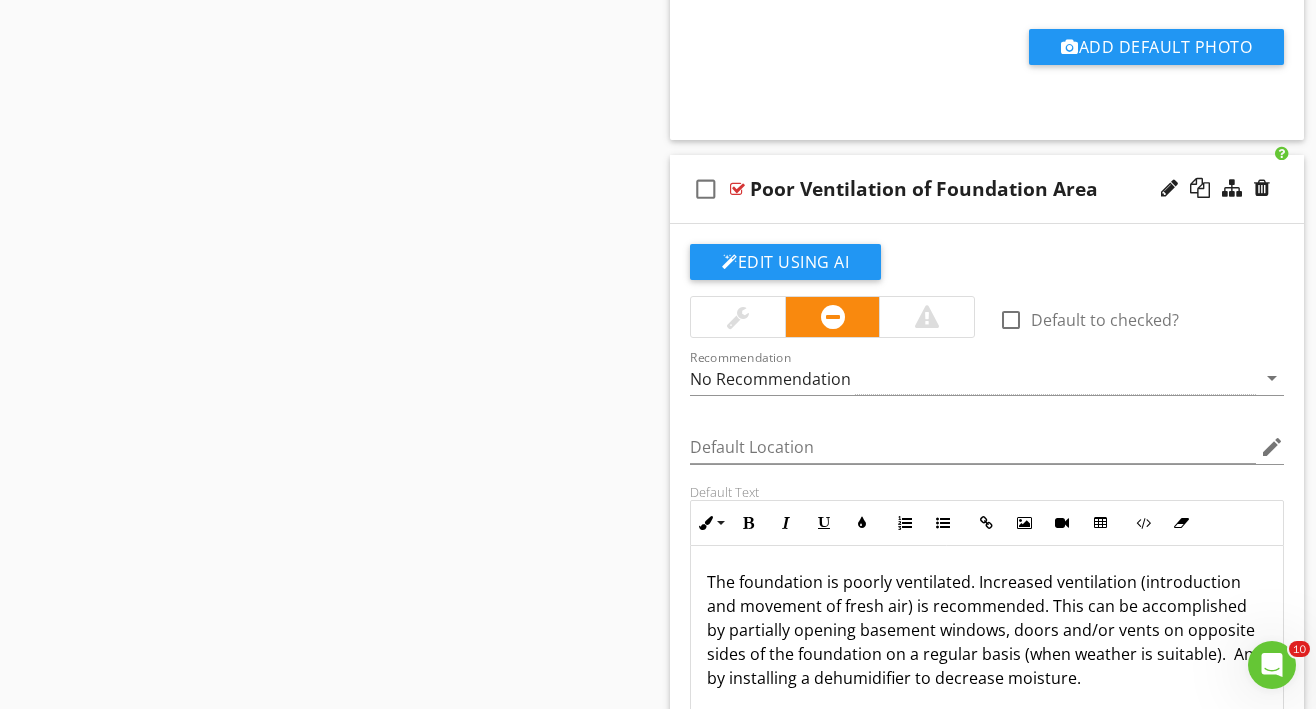 scroll, scrollTop: 1947, scrollLeft: 0, axis: vertical 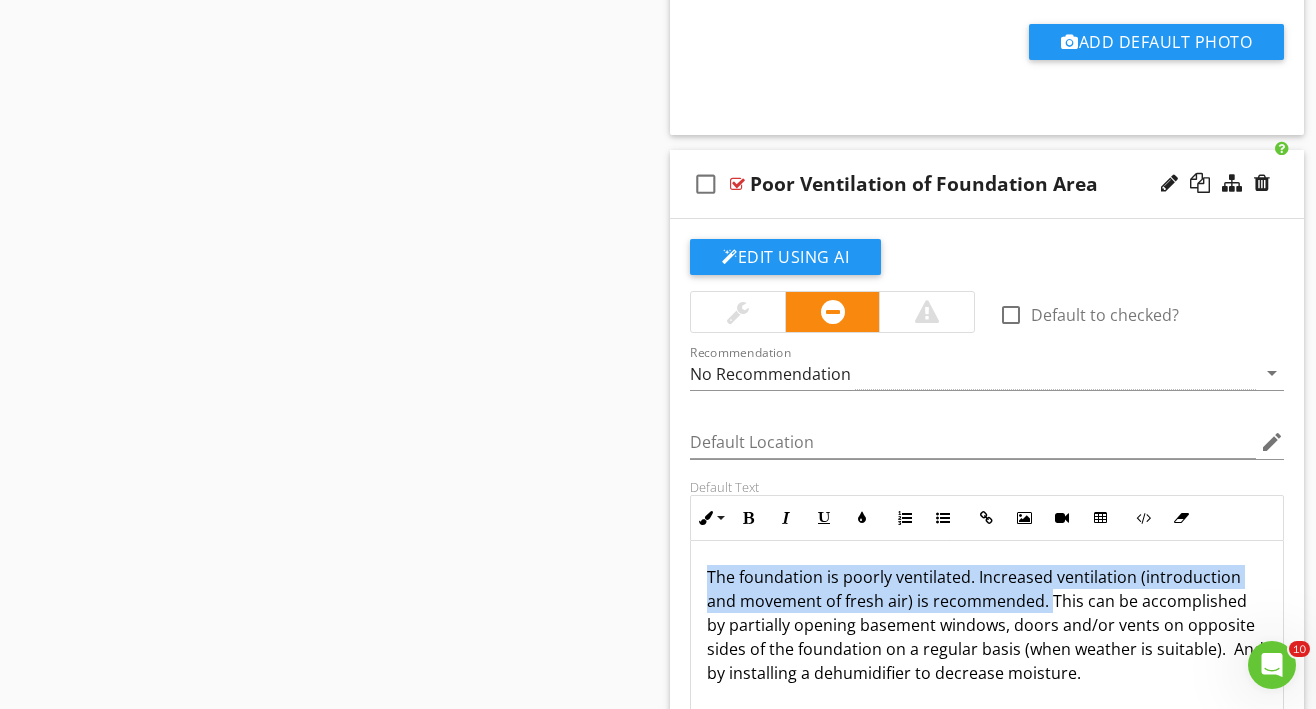 drag, startPoint x: 706, startPoint y: 546, endPoint x: 1047, endPoint y: 574, distance: 342.14764 